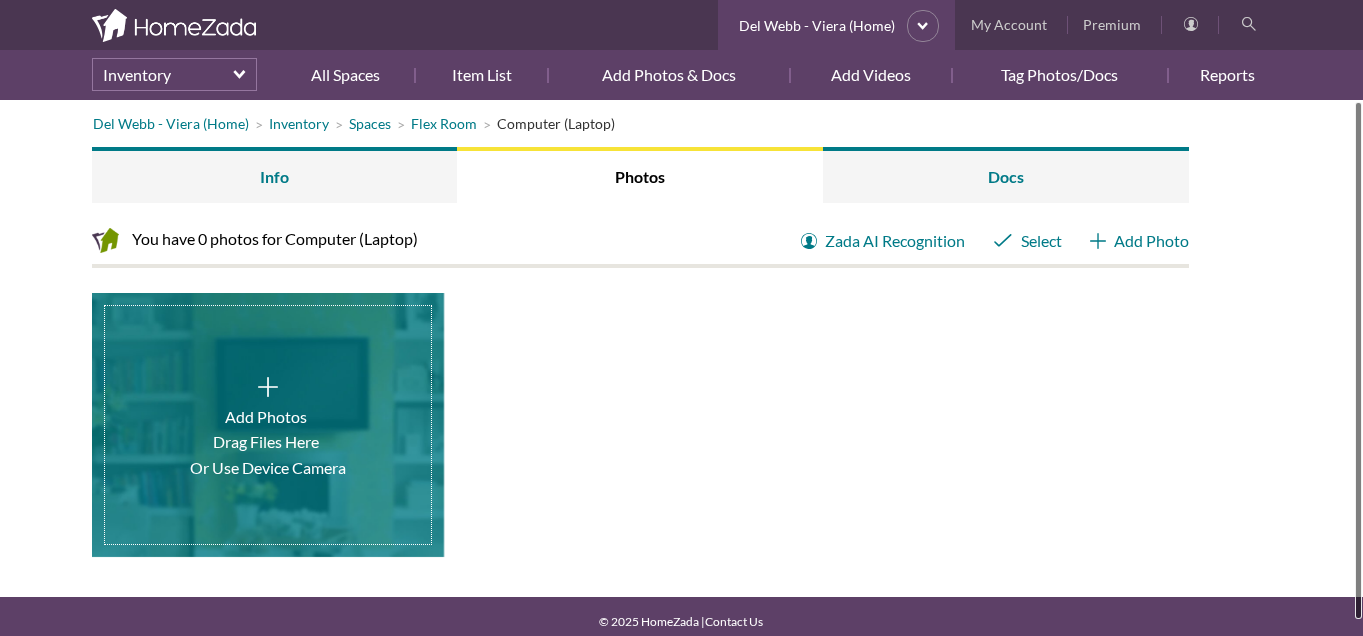 scroll, scrollTop: 0, scrollLeft: 0, axis: both 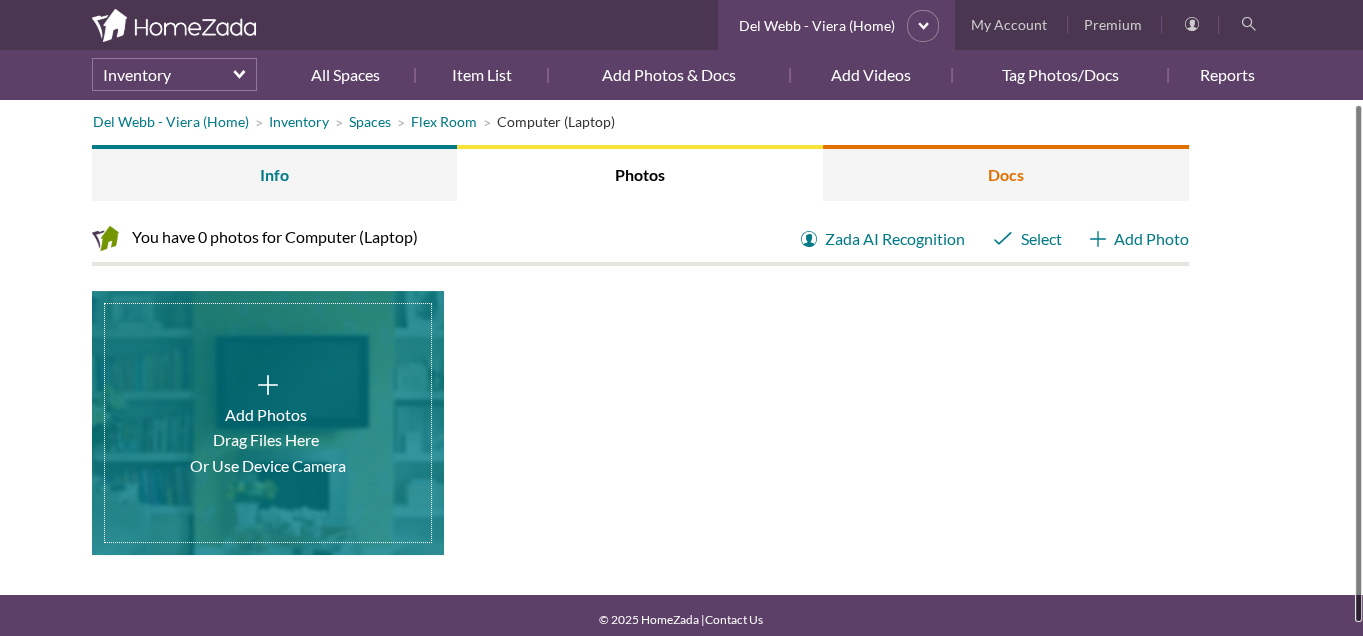 click on "Docs" at bounding box center (1006, 173) 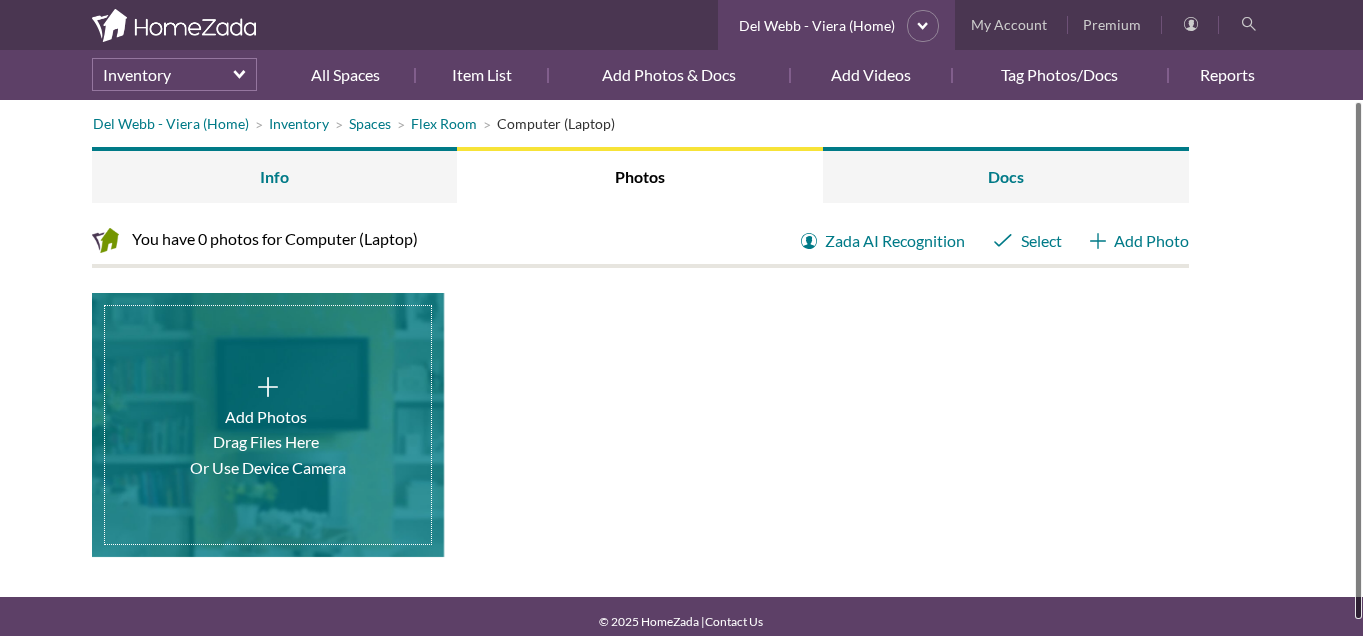 scroll, scrollTop: 0, scrollLeft: 0, axis: both 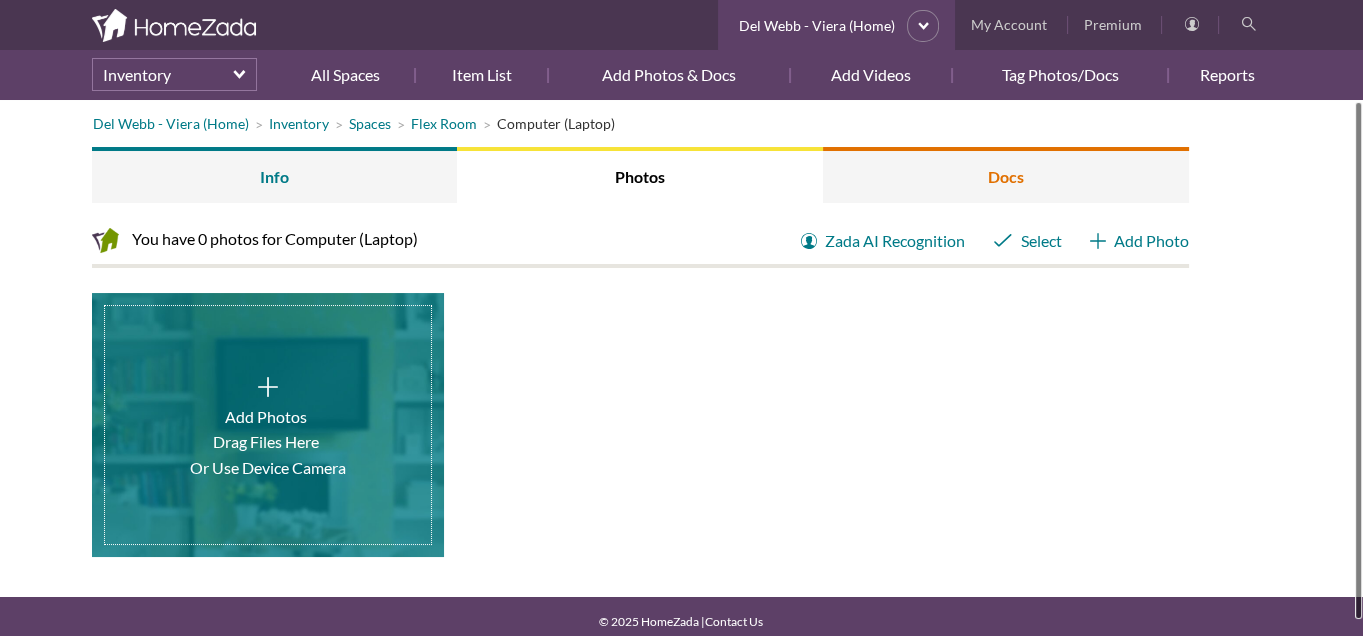 click on "Docs" at bounding box center (1006, 175) 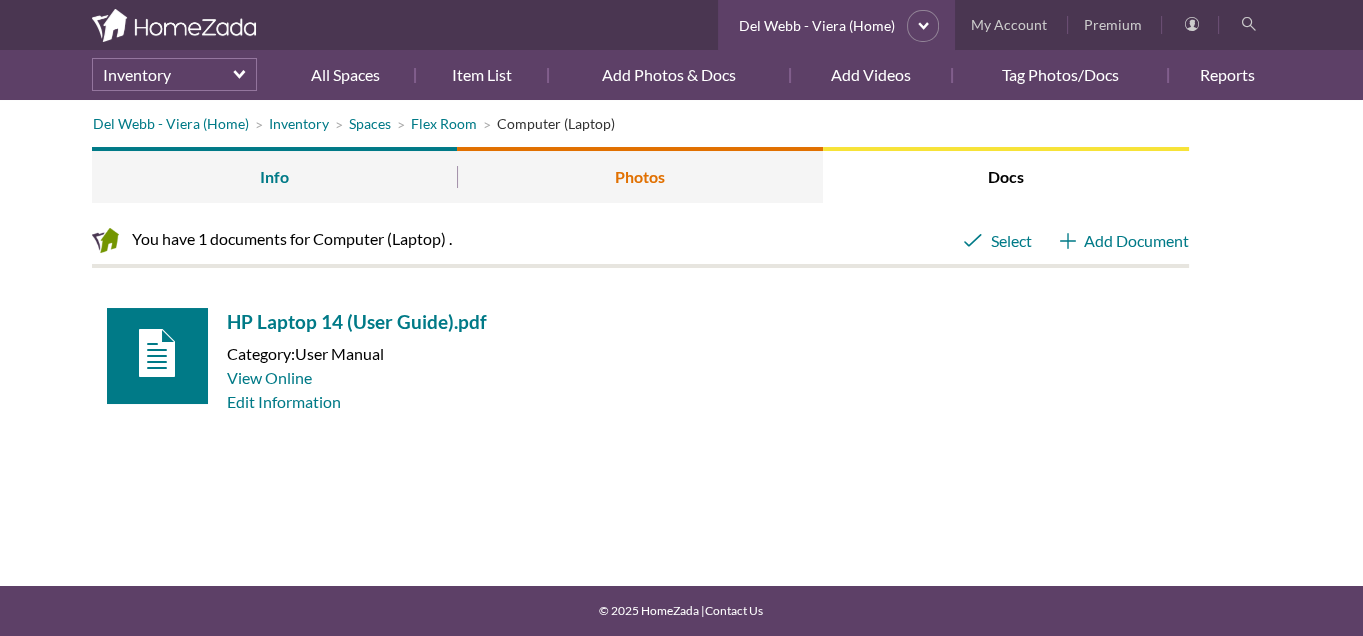 click on "Photos" at bounding box center [640, 175] 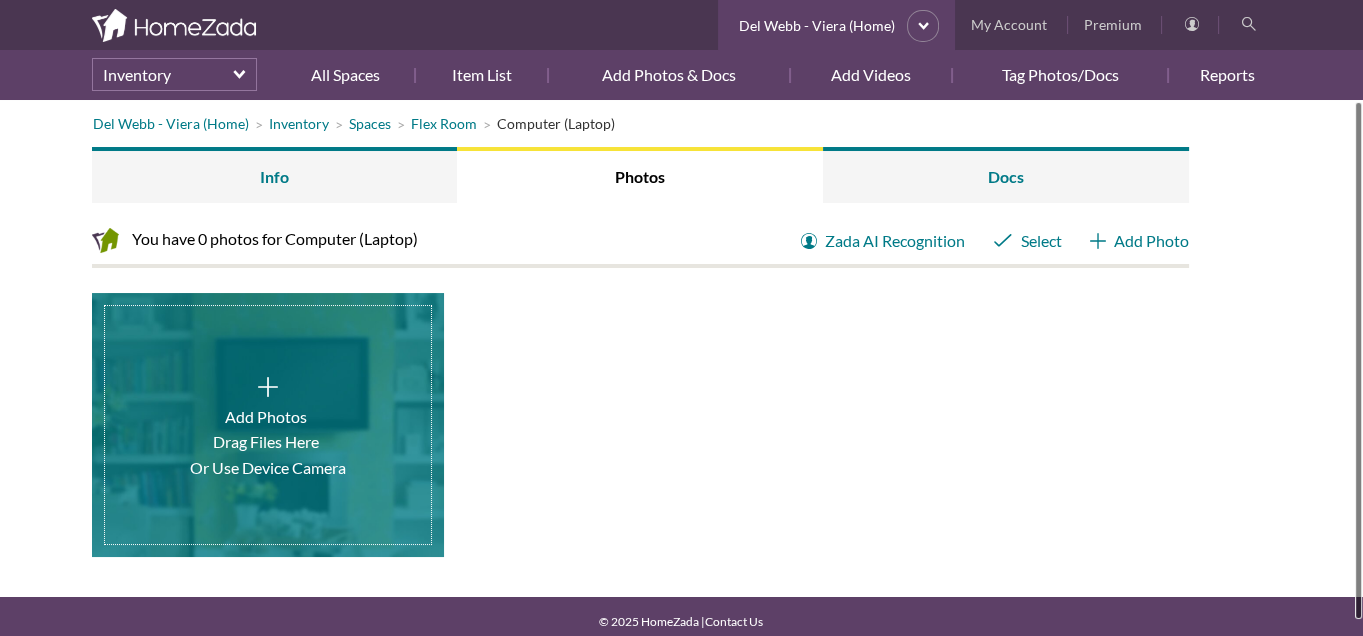 click at bounding box center (268, 425) 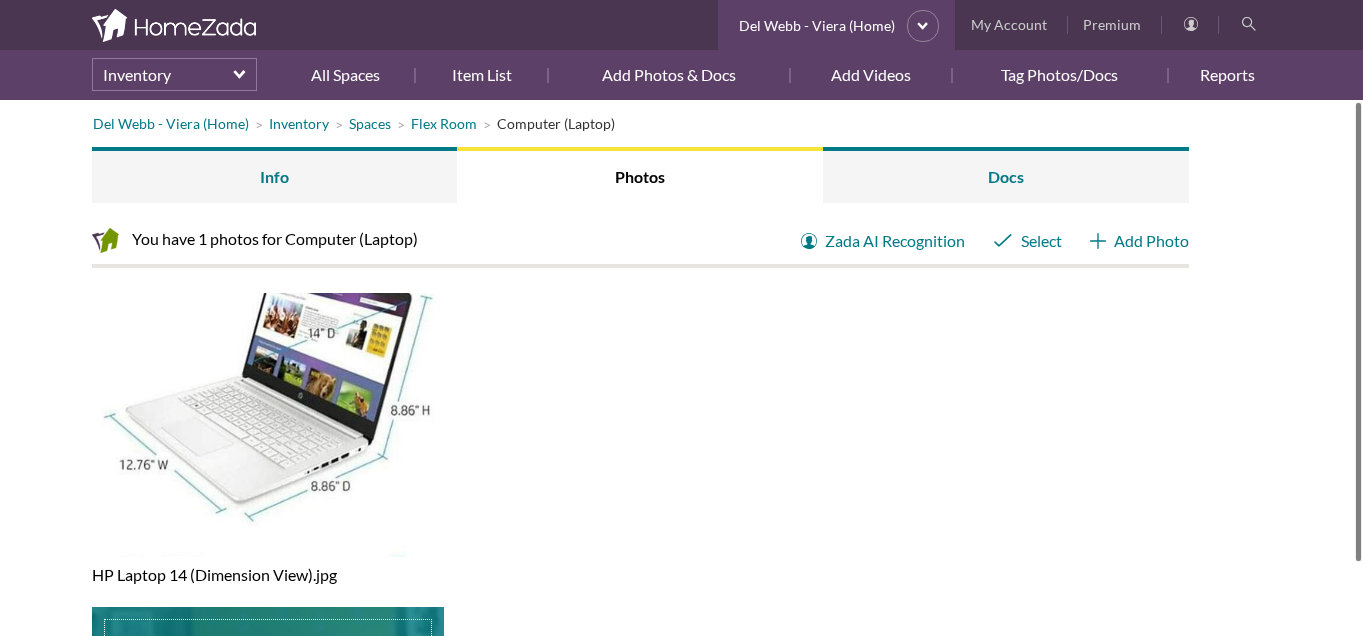 scroll, scrollTop: 0, scrollLeft: 0, axis: both 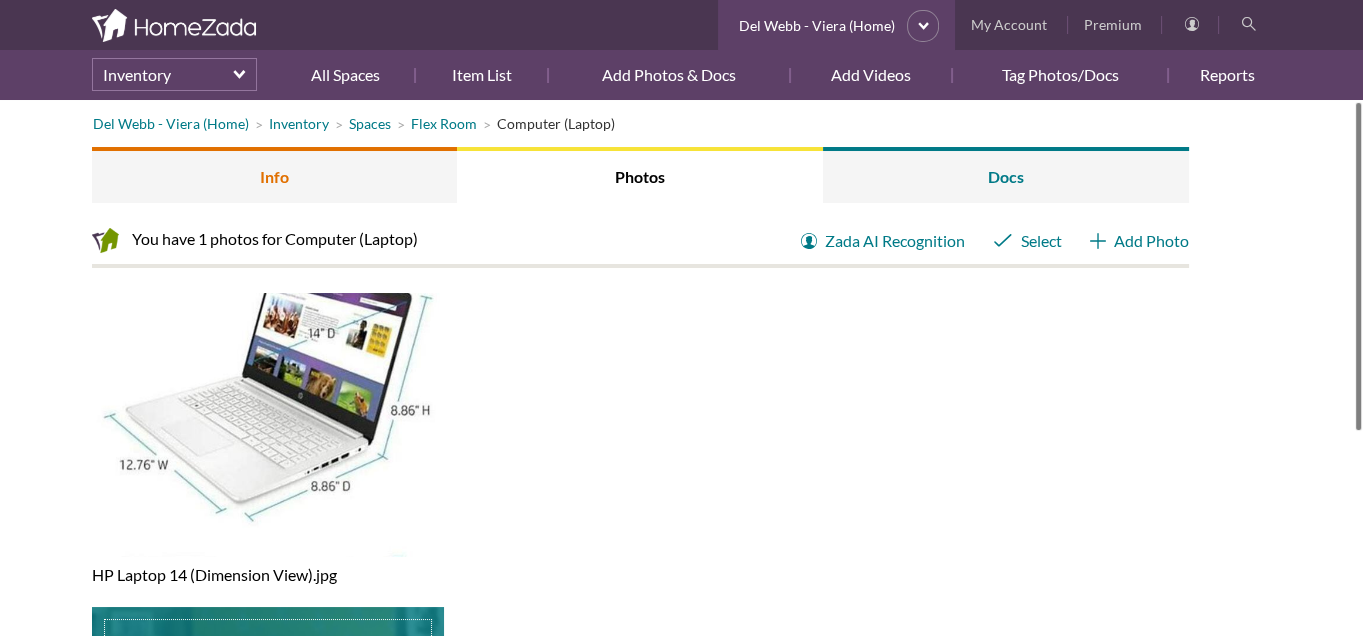 click on "Info" at bounding box center (275, 175) 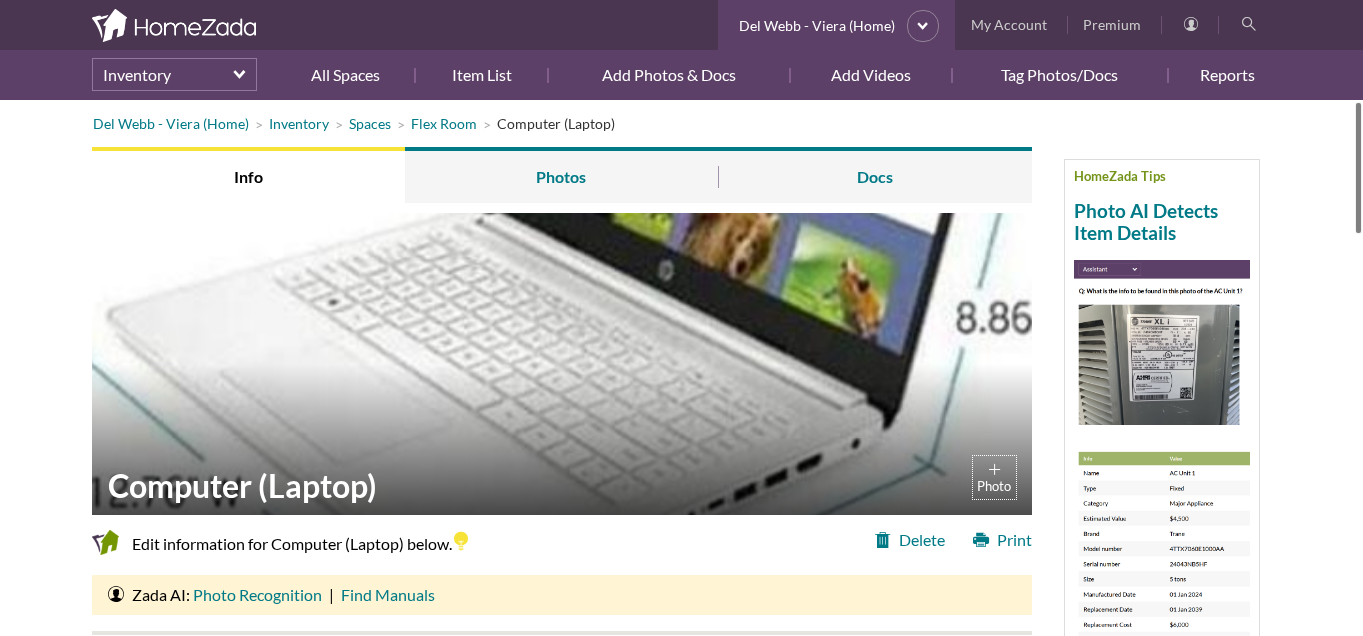 scroll, scrollTop: 0, scrollLeft: 0, axis: both 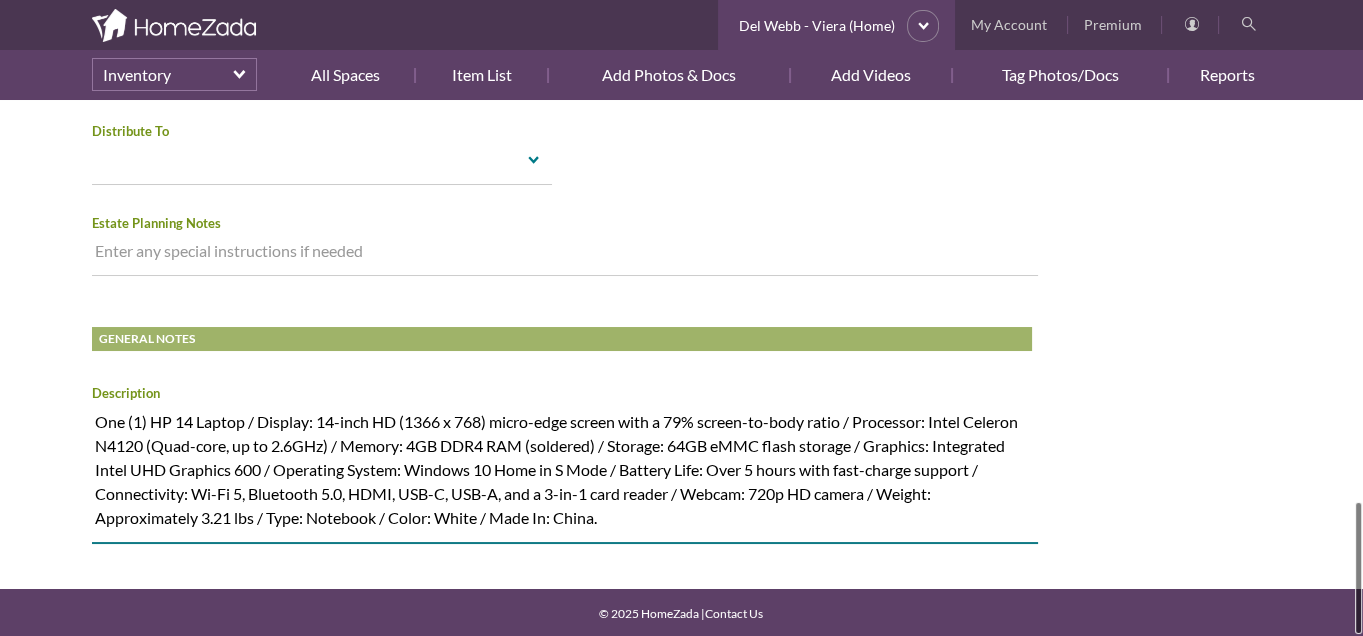 click on "One (1) HP 14 Laptop / Display: 14-inch HD (1366 x 768) micro-edge screen with a 79% screen-to-body ratio / Processor: Intel Celeron N4120 (Quad-core, up to 2.6GHz) / Memory: 4GB DDR4 RAM (soldered) / Storage: 64GB eMMC flash storage / Graphics: Integrated Intel UHD Graphics 600 / Operating System: Windows 10 Home in S Mode / Battery Life: Over 5 hours with fast-charge support / Connectivity: Wi-Fi 5, Bluetooth 5.0, HDMI, USB-C, USB-A, and a 3-in-1 card reader / Webcam: 720p HD camera / Weight: Approximately 3.21 lbs / Type: Notebook / Color: White / Made In: China." at bounding box center (565, 474) 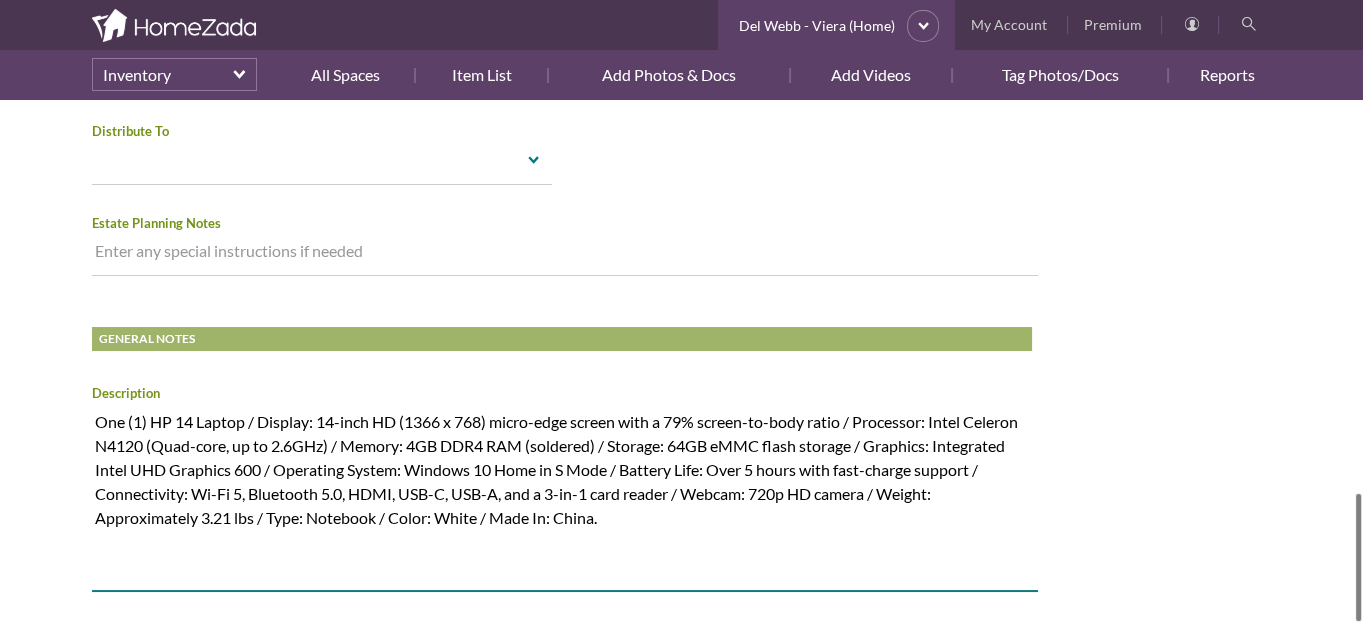 paste on "Specs
Processor
Intel Celeron
RAM
4 GB
Storage Capacity
64 GB
Battery Life
5 hours
Screen Size
14 in.
Resolution
1366x768
Operating System
Windows 10
Weight
3.21 lbs
Connectivity
Wi-Fi
Brand
HP
Storage Type
eMMC
Webcam
720p
Audio Quality
High Definition Audio
Model
(1/4")
Type
Notebook
Color
White" 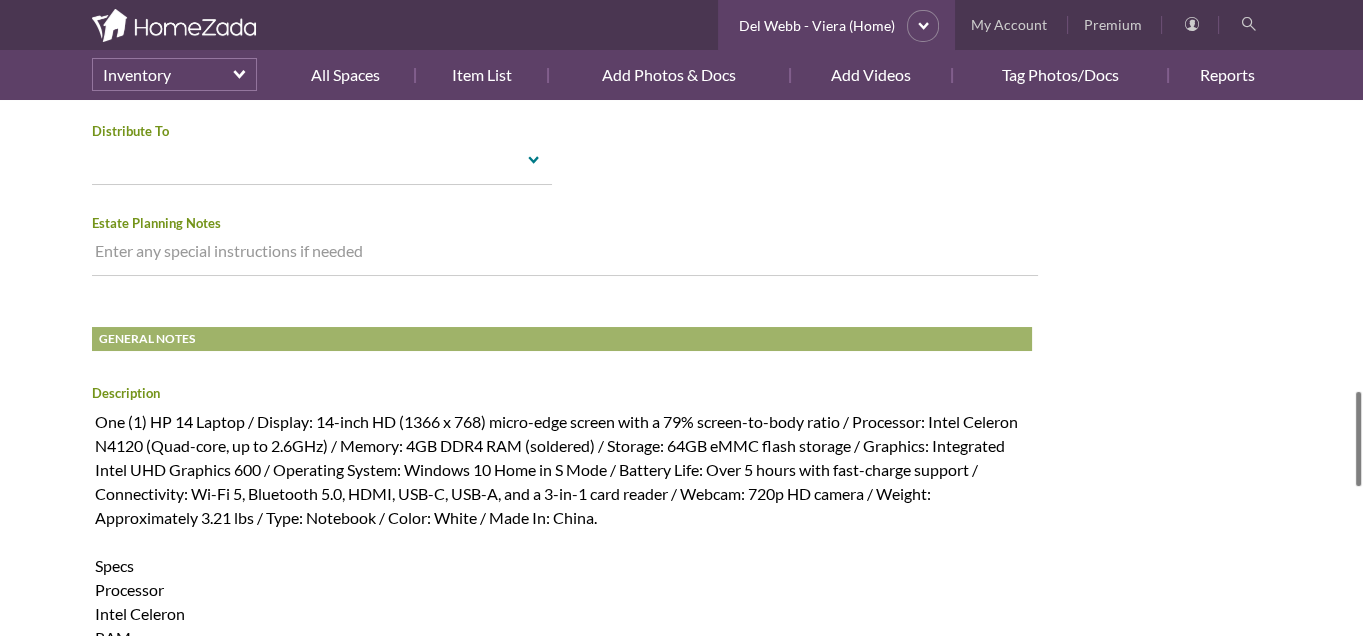 scroll, scrollTop: 704, scrollLeft: 0, axis: vertical 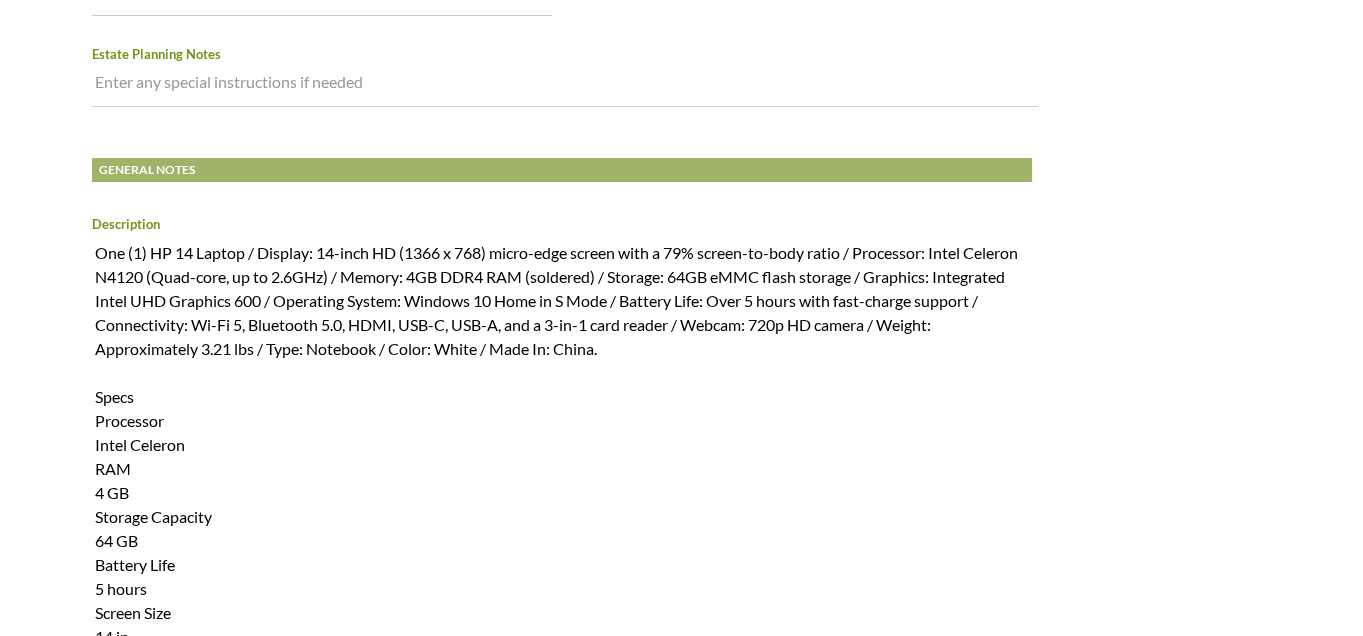 click on "One (1) HP 14 Laptop / Display: 14-inch HD (1366 x 768) micro-edge screen with a 79% screen-to-body ratio / Processor: Intel Celeron N4120 (Quad-core, up to 2.6GHz) / Memory: 4GB DDR4 RAM (soldered) / Storage: 64GB eMMC flash storage / Graphics: Integrated Intel UHD Graphics 600 / Operating System: Windows 10 Home in S Mode / Battery Life: Over 5 hours with fast-charge support / Connectivity: Wi-Fi 5, Bluetooth 5.0, HDMI, USB-C, USB-A, and a 3-in-1 card reader / Webcam: 720p HD camera / Weight: Approximately 3.21 lbs / Type: Notebook / Color: White / Made In: China." at bounding box center (565, 713) 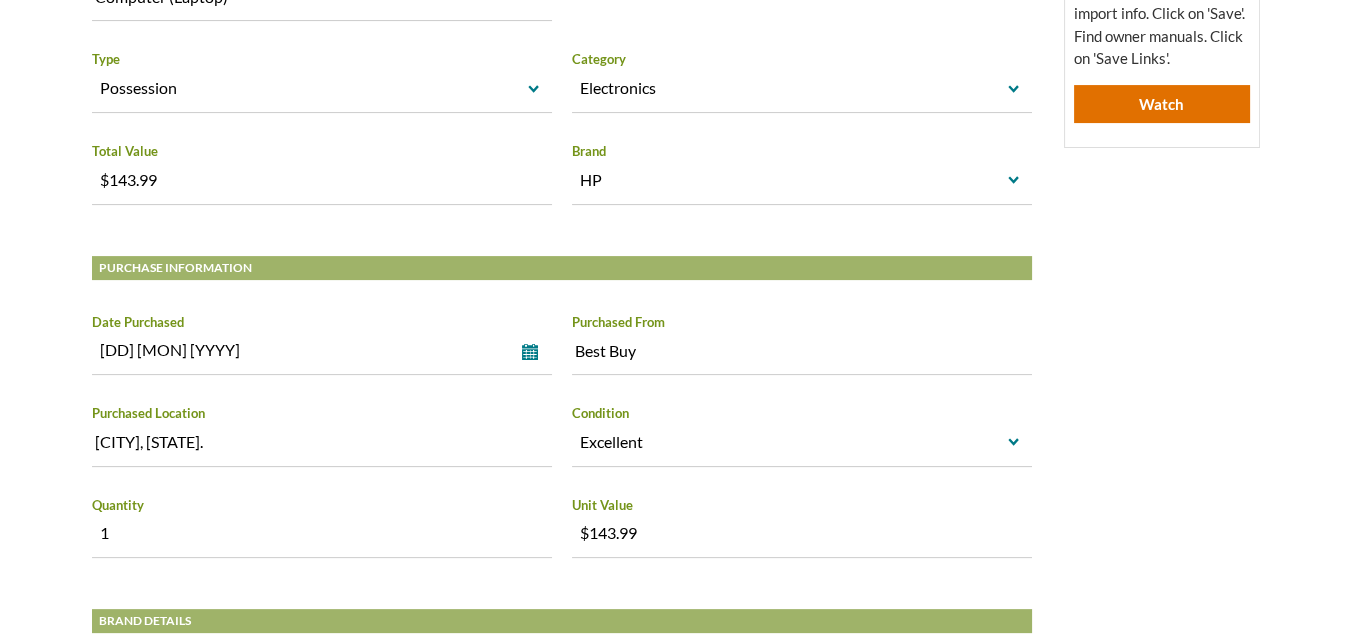 type on "One (1) HP 14 Laptop / Display: 14-inch HD (1366 x 768) micro-edge screen with a 79% screen-to-body ratio / Processor: Intel Celeron N4120 (Quad-core, up to 2.6GHz) / Memory: 4GB DDR4 RAM (soldered) / Storage: 64GB eMMC flash storage / Graphics: Integrated Intel UHD Graphics 600 / Operating System: Windows 10 Home in S Mode / Battery Life: Over 5 hours with fast-charge support / Connectivity: Wi-Fi 5, Bluetooth 5.0, HDMI, USB-C, USB-A, and a 3-in-1 card reader / Webcam: 720p HD camera / Weight: Approximately 3.21 lbs / Type: Notebook / Color: White / Made In: China.
Specs
Processor
Intel Celeron
RAM
4 GB
Storage Capacity
64 GB
Battery Life
5 hours
Screen Size
14 in.
Resolution
1366x768
Operating System
Windows 10
Weight
3.21 lbs
Connectivity
Wi-Fi
Brand
HP
Storage Type
eMMC
Webcam
720p
Audio Quality
High Definition Audio
Model
(1/4")
Type
Notebook
Color
White" 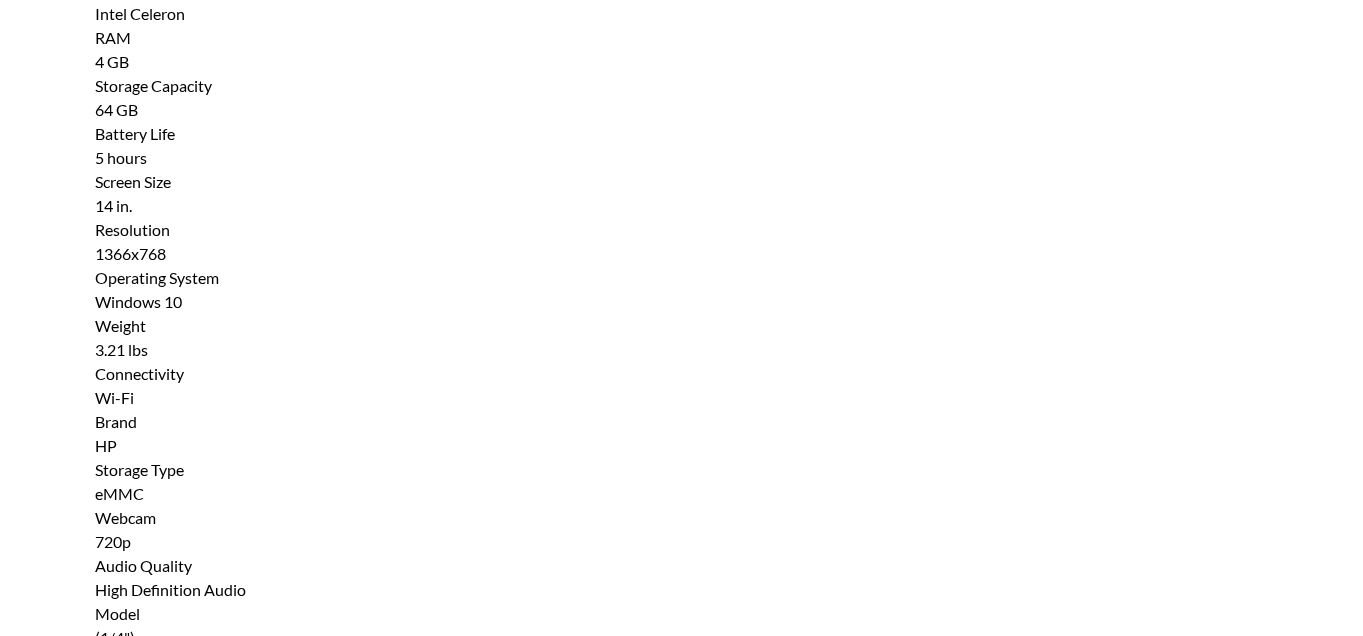 scroll, scrollTop: 0, scrollLeft: 0, axis: both 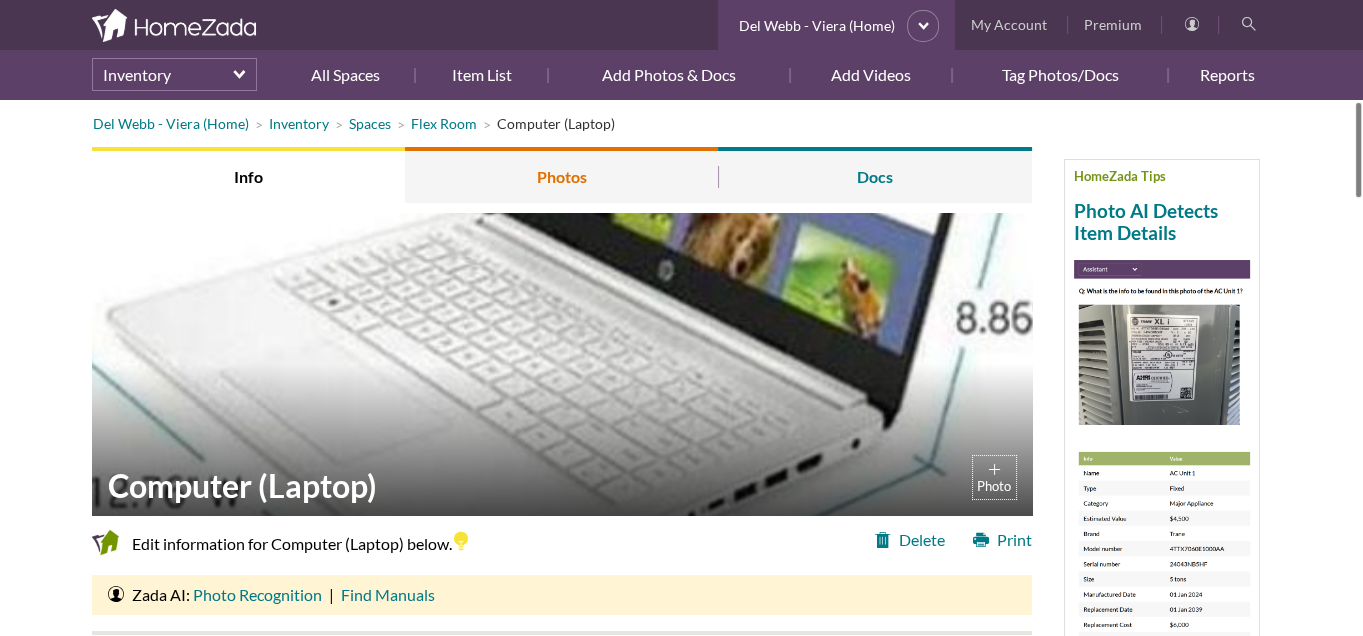 click on "Photos" at bounding box center [561, 175] 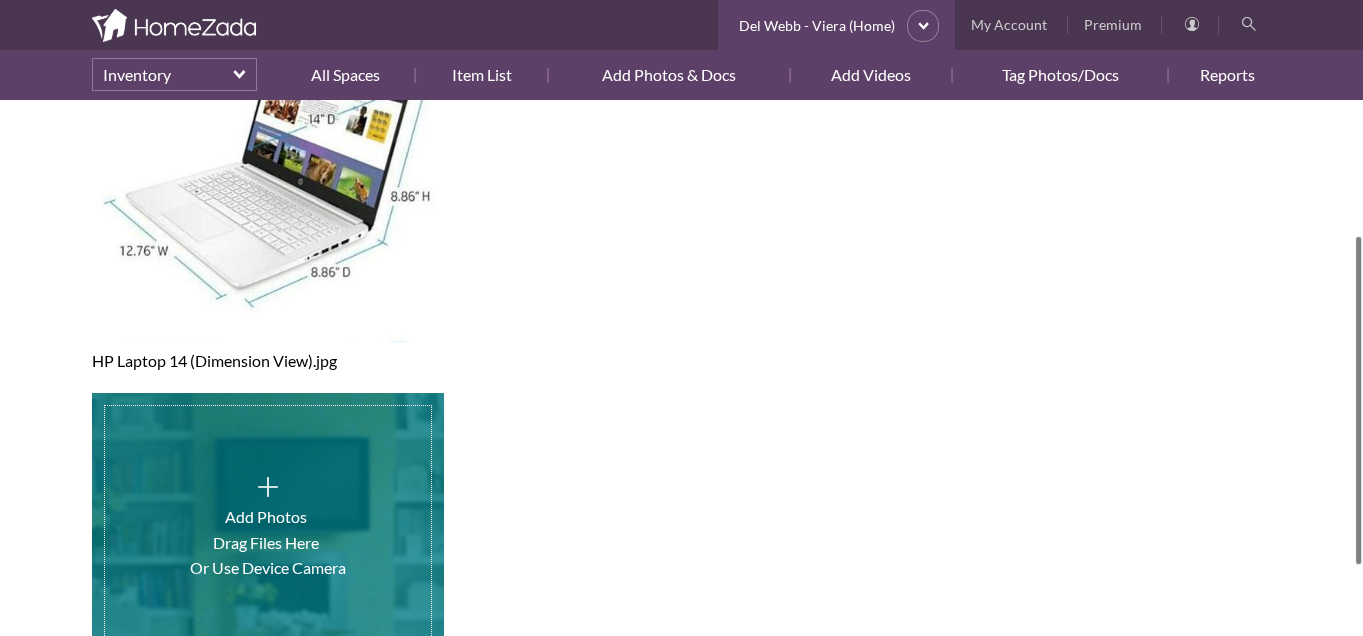 click at bounding box center [268, 525] 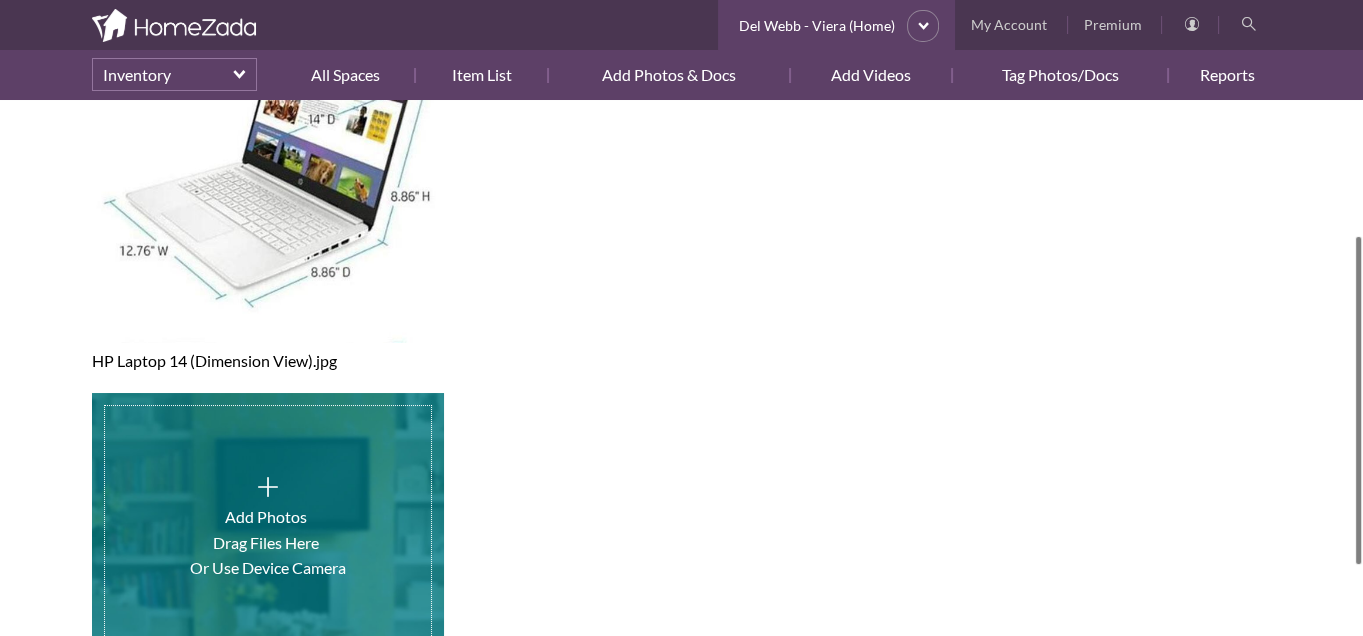 type on "C:\fakepath\HP Laptop 14 (Exterior View).jpg" 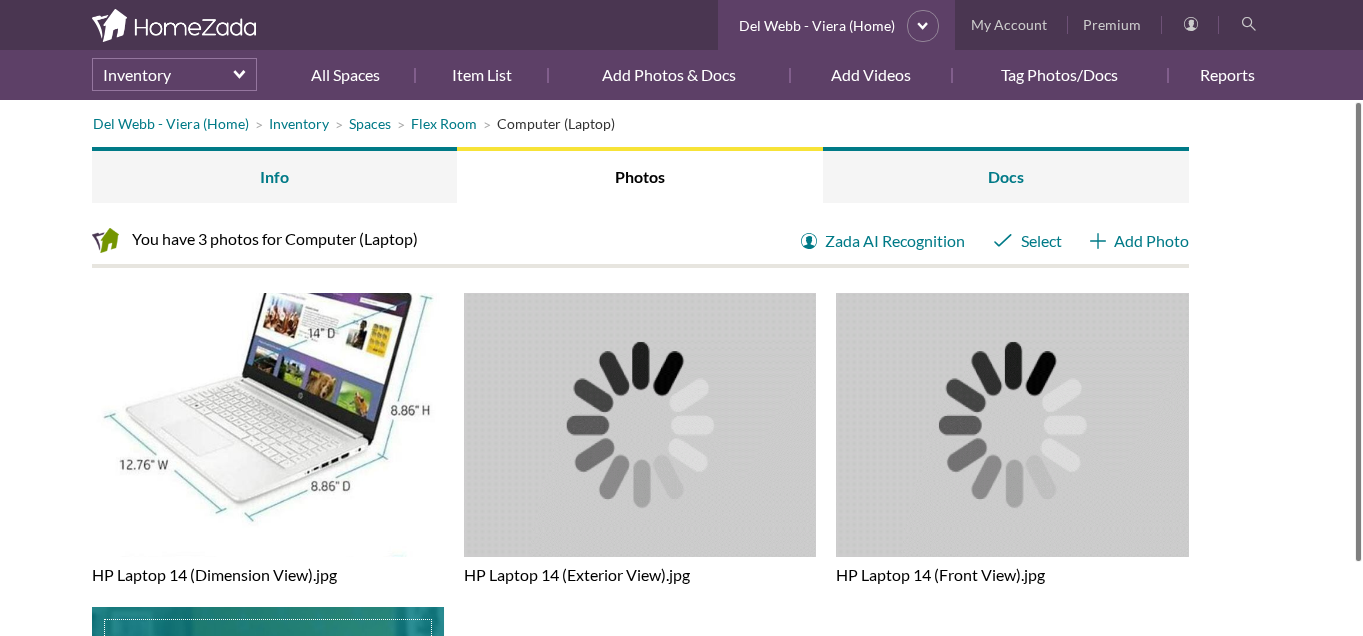 scroll, scrollTop: 0, scrollLeft: 0, axis: both 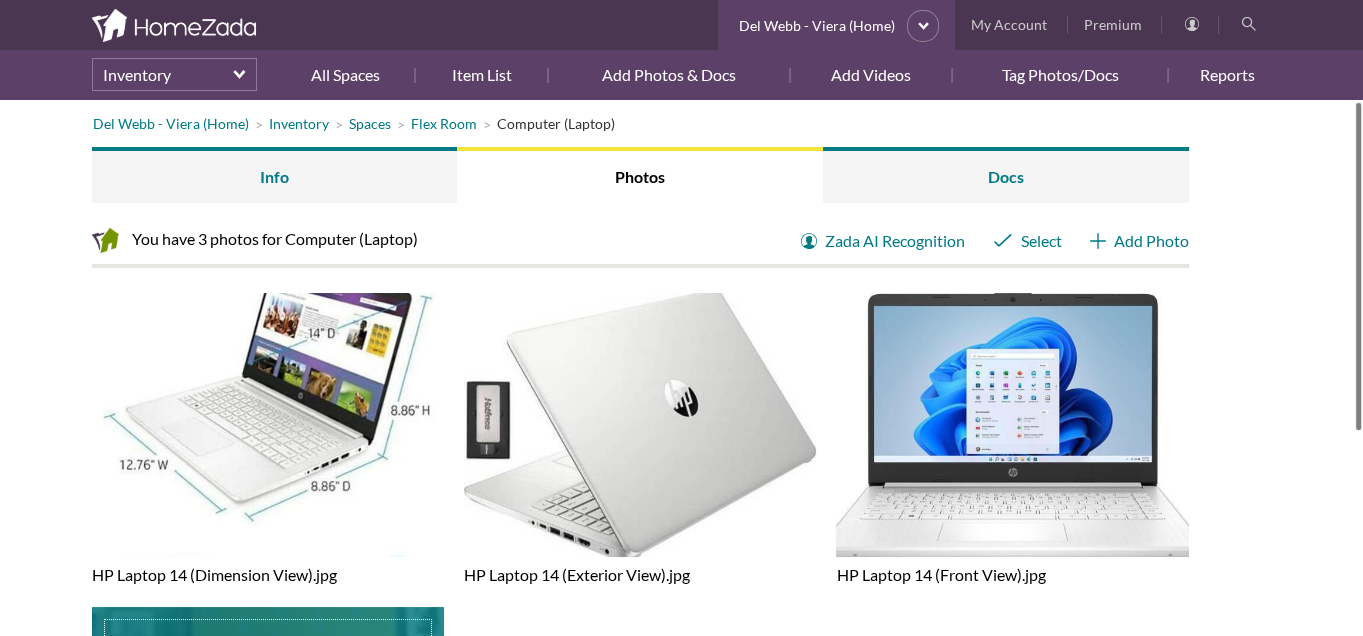 click at bounding box center [275, 440] 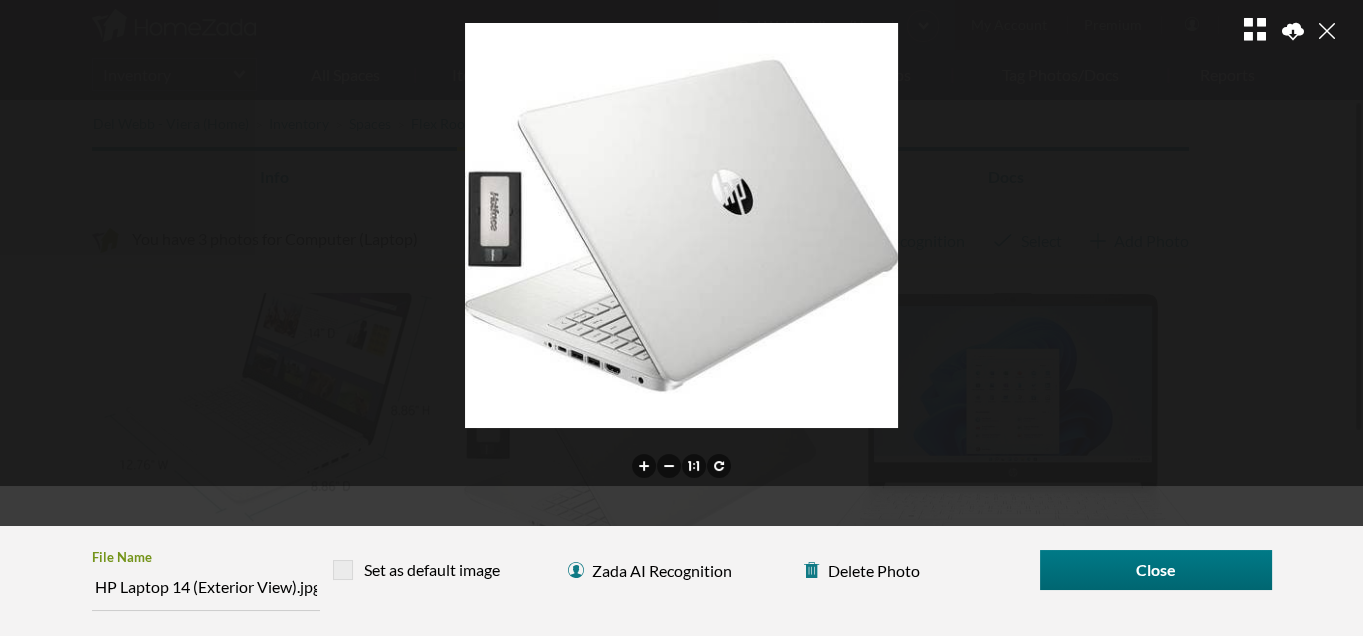 click on "Set as default image" at bounding box center [419, 570] 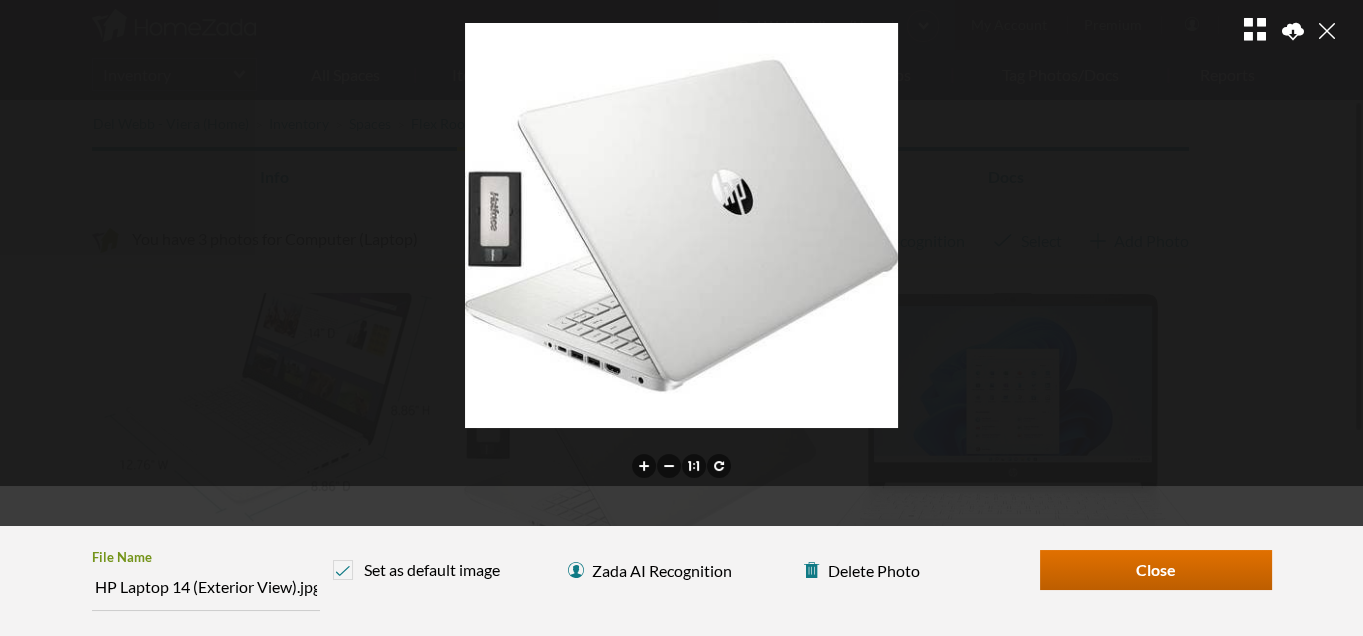 click on "Close" at bounding box center (1156, 570) 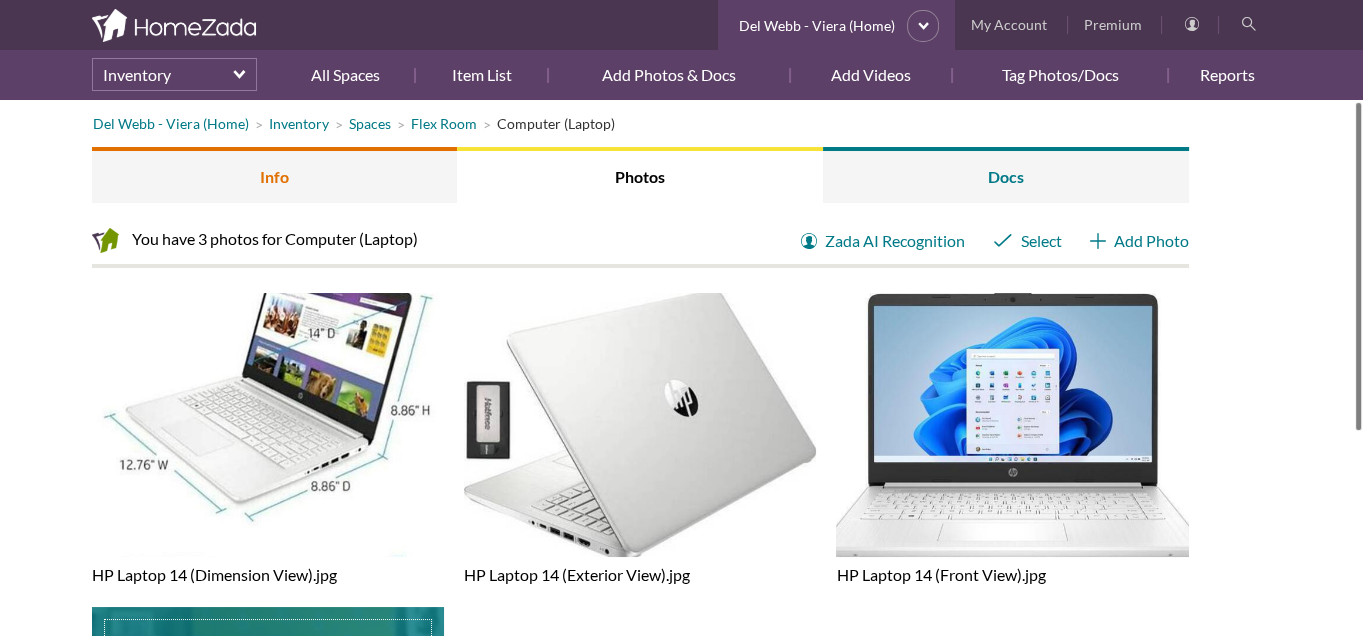 click on "Info" at bounding box center [275, 175] 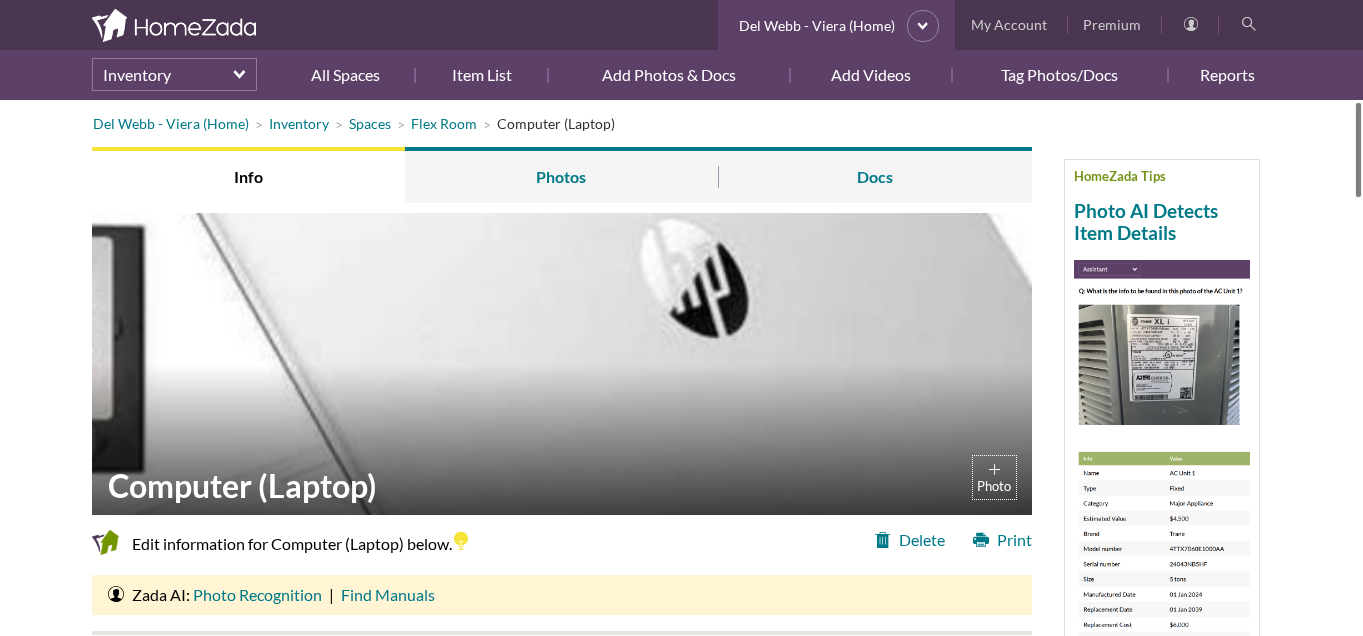 scroll, scrollTop: 0, scrollLeft: 0, axis: both 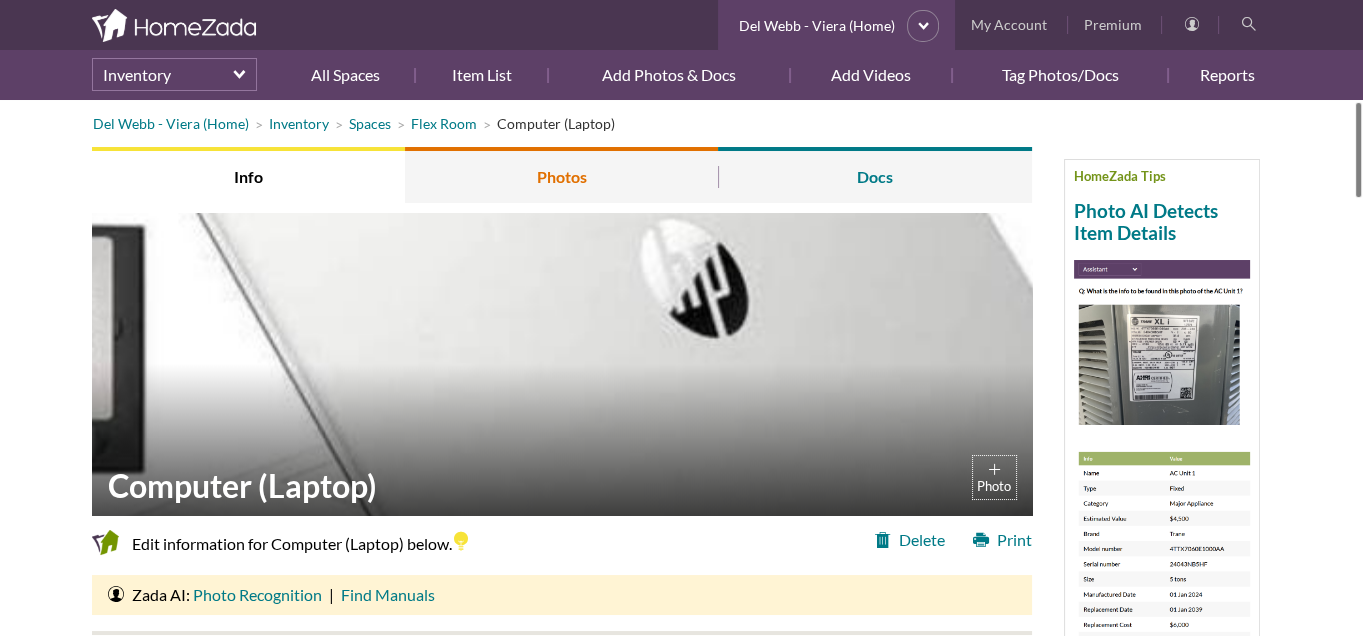 click on "Photos" at bounding box center (561, 175) 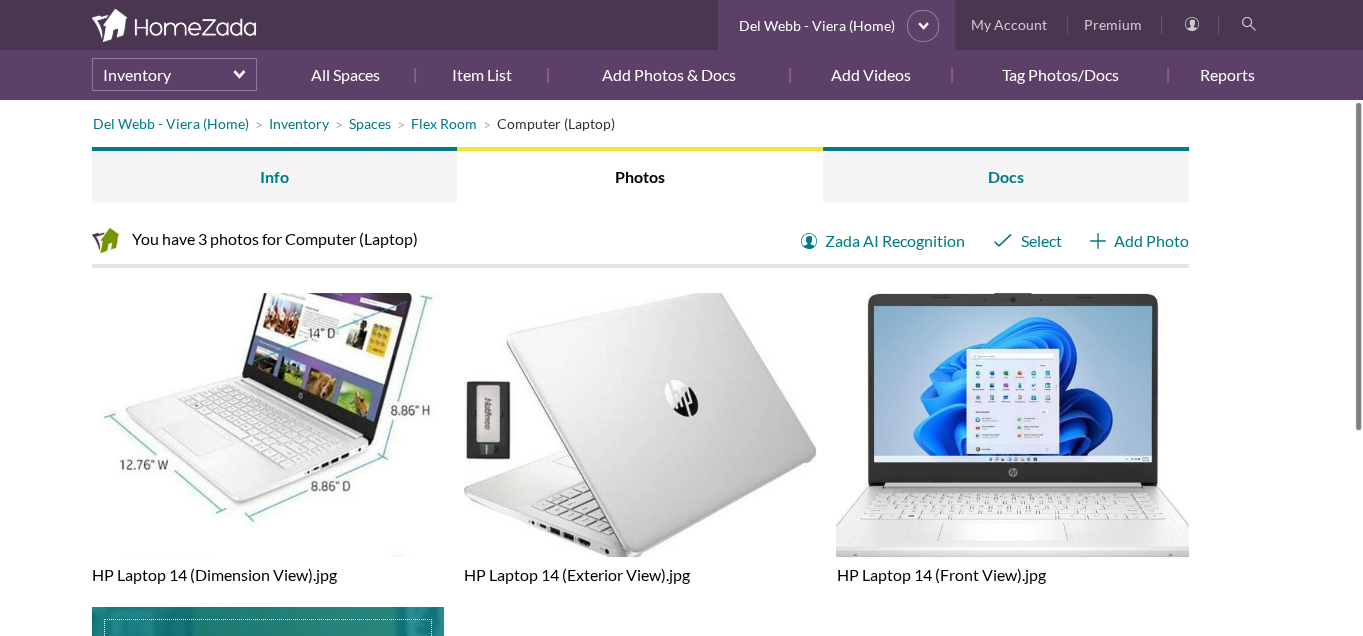 click at bounding box center (275, 440) 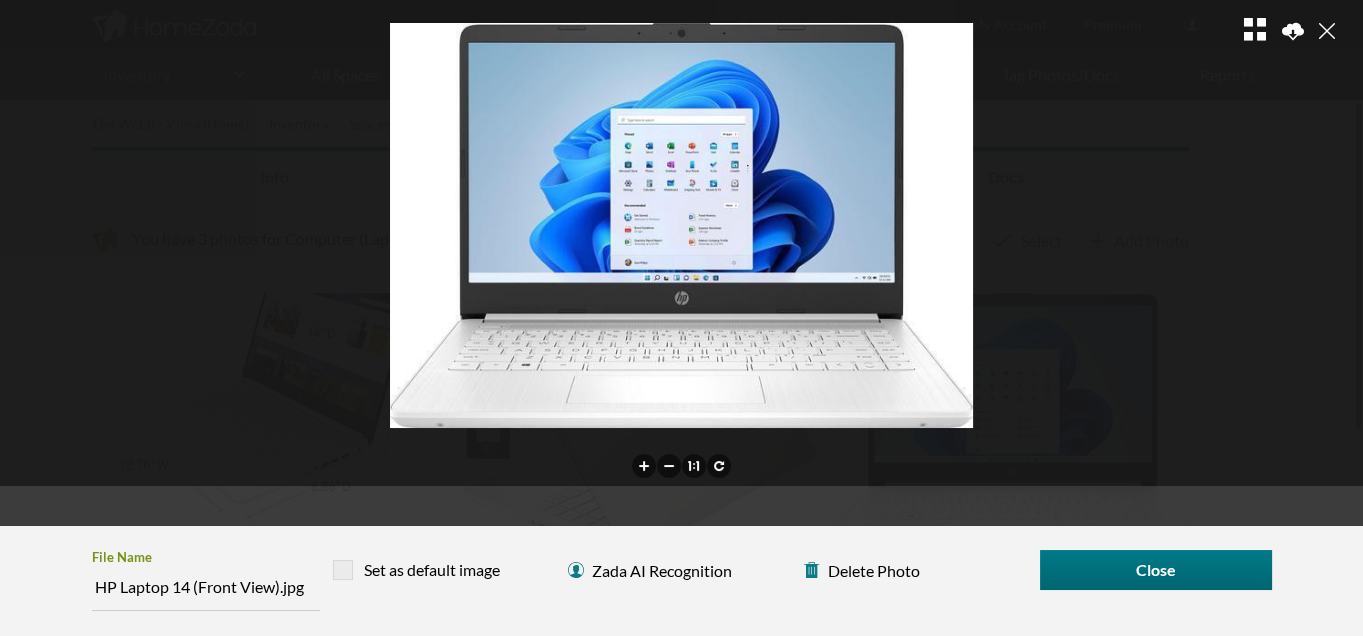 click on "Set as default image" at bounding box center [419, 570] 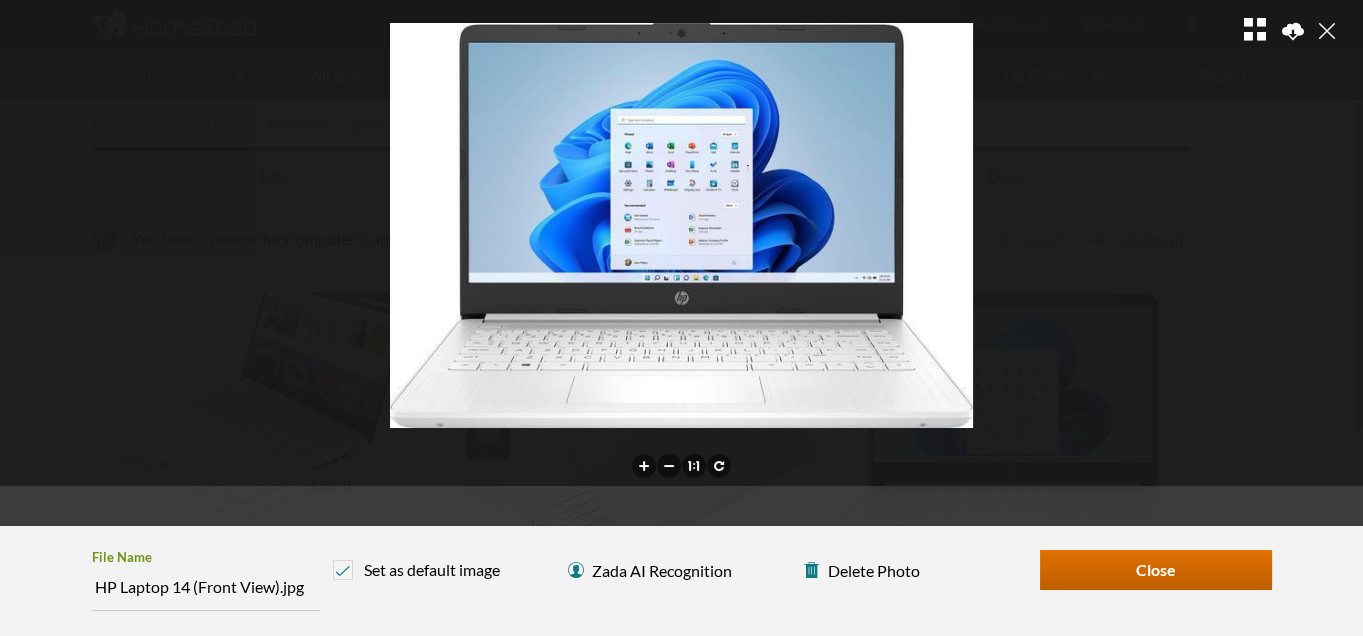 click on "Close" at bounding box center (1156, 570) 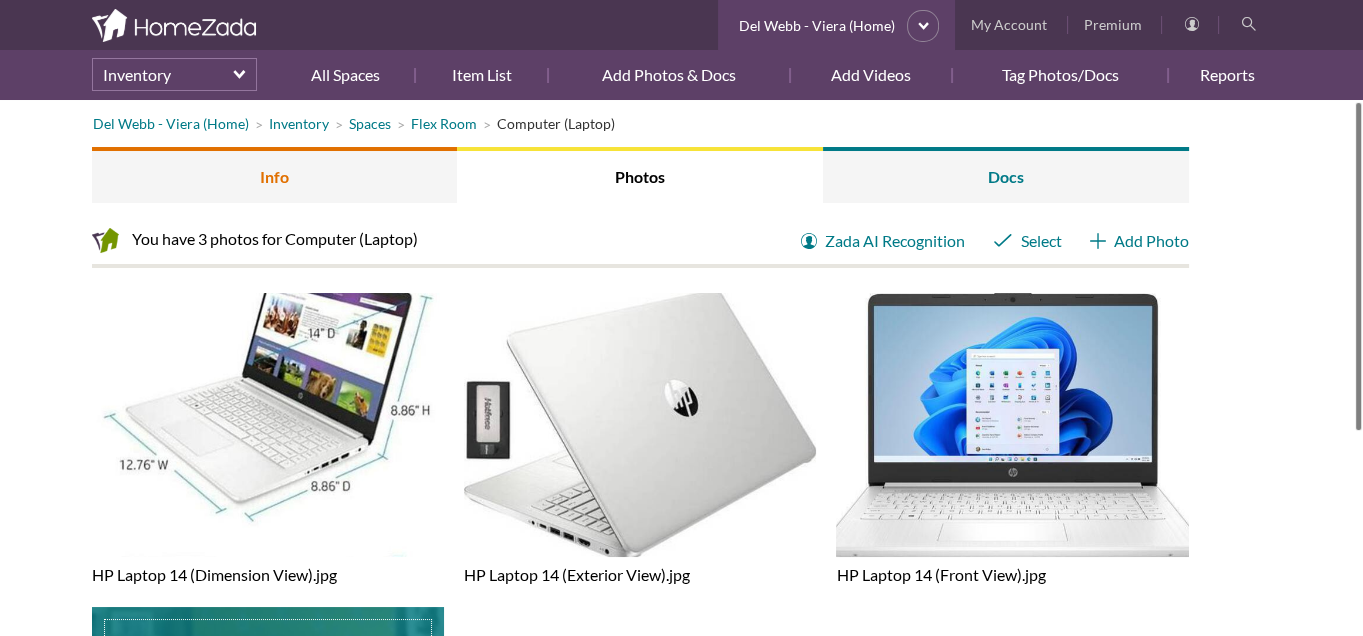 click on "Info" at bounding box center (275, 175) 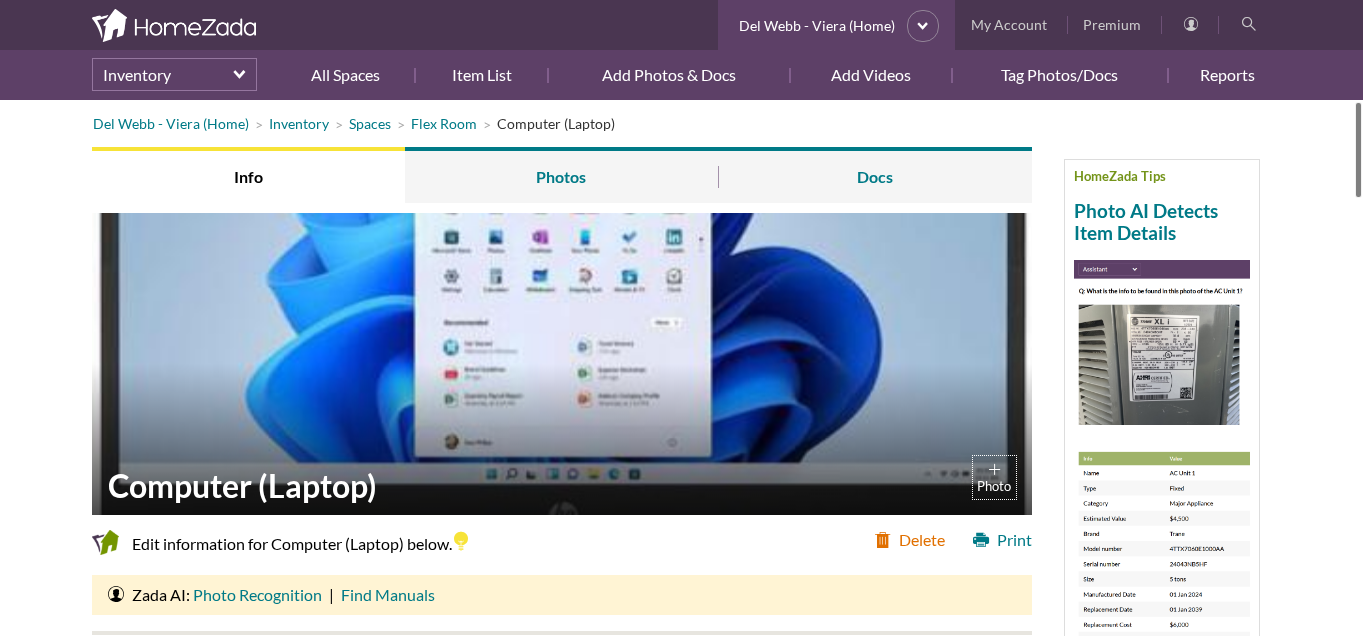 scroll, scrollTop: 0, scrollLeft: 0, axis: both 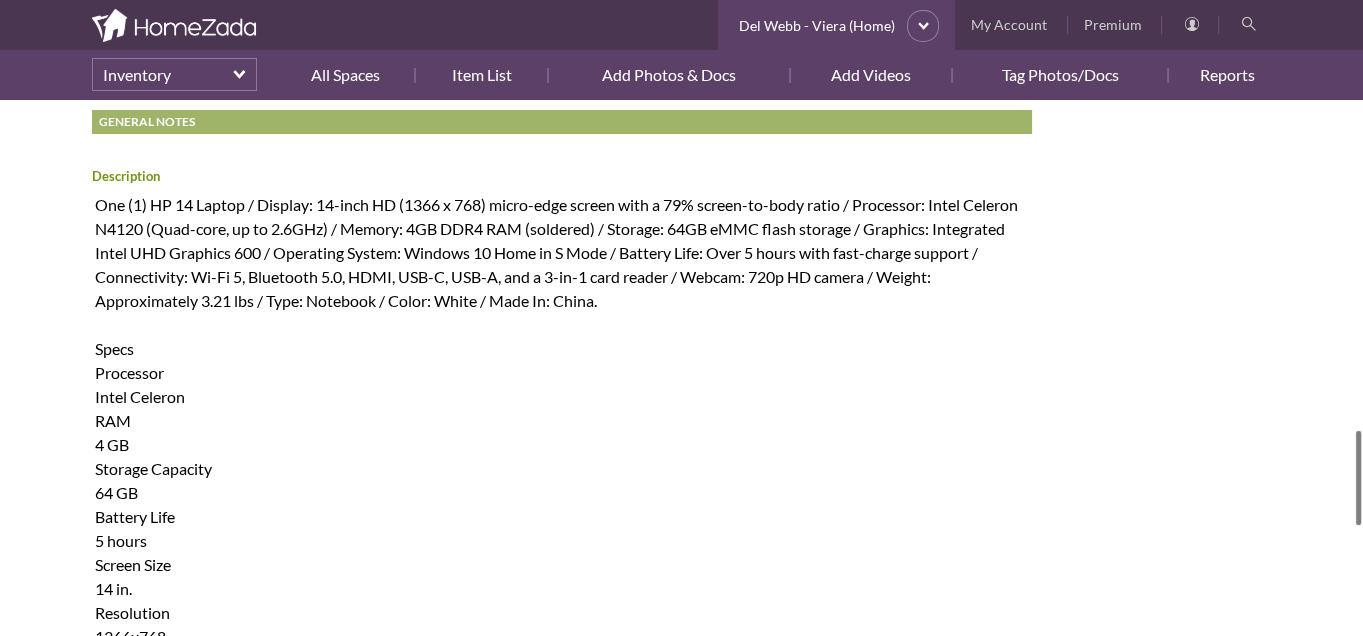 drag, startPoint x: 93, startPoint y: 370, endPoint x: 194, endPoint y: 398, distance: 104.80935 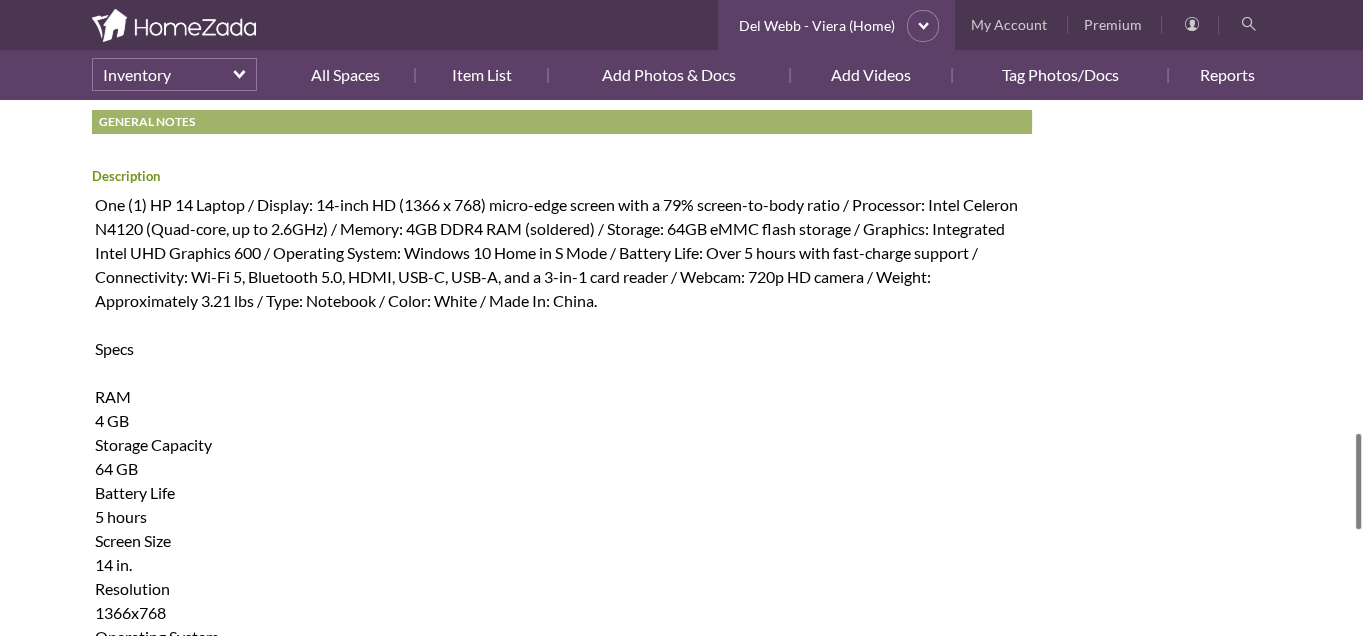drag, startPoint x: 93, startPoint y: 393, endPoint x: 133, endPoint y: 416, distance: 46.141087 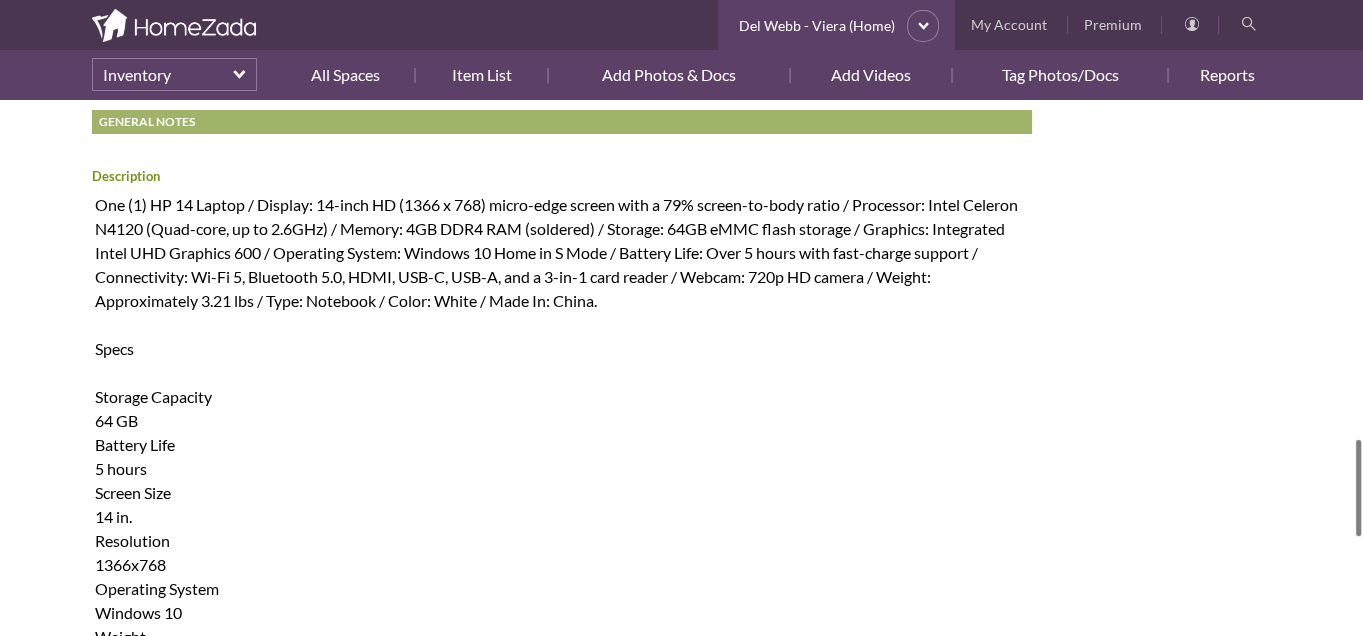 drag, startPoint x: 97, startPoint y: 394, endPoint x: 166, endPoint y: 415, distance: 72.12489 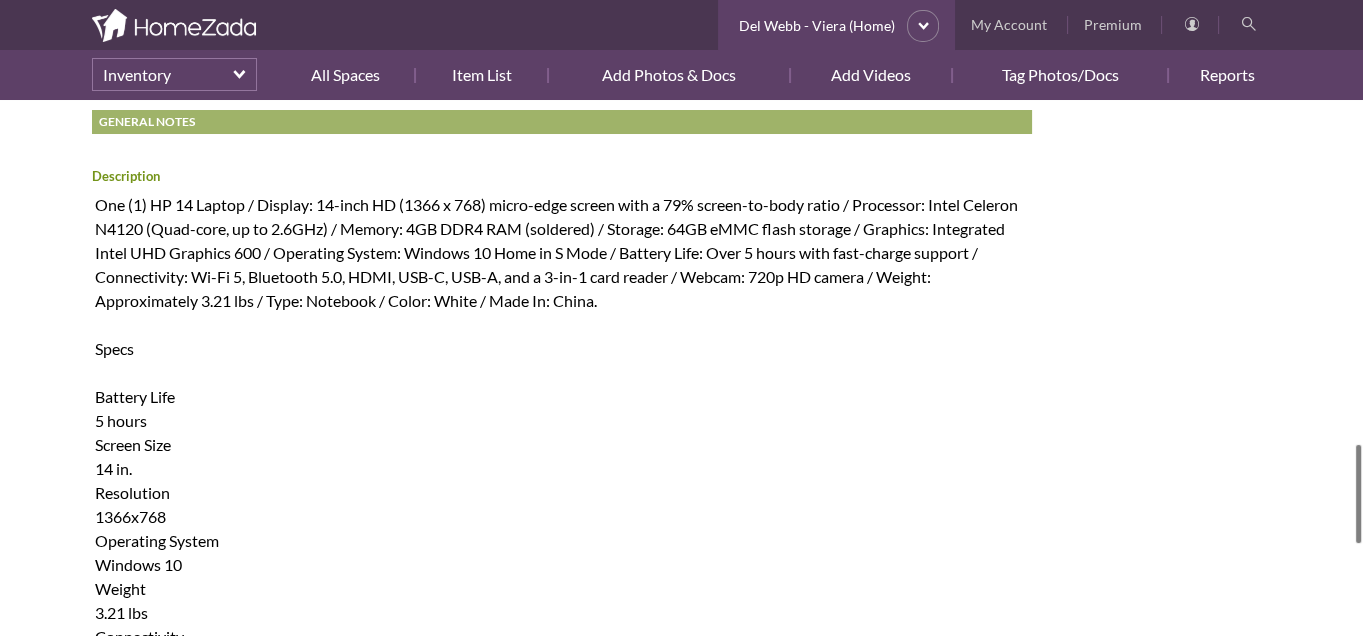 drag, startPoint x: 93, startPoint y: 391, endPoint x: 161, endPoint y: 415, distance: 72.11102 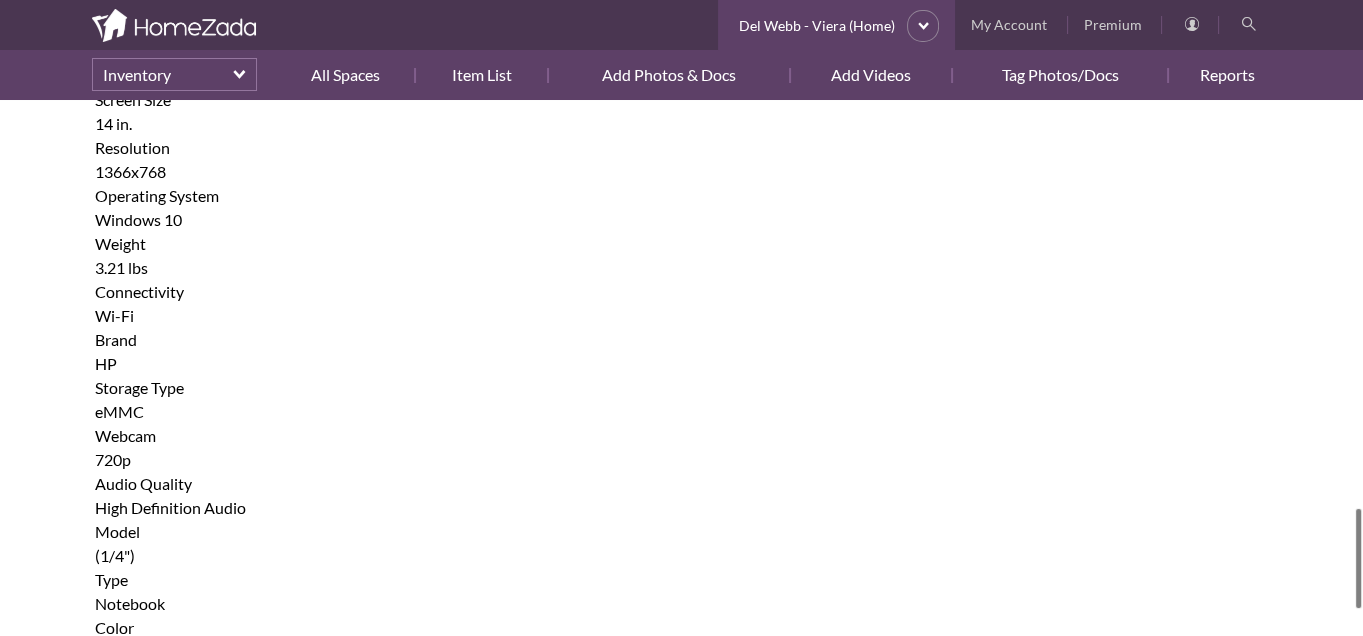 drag, startPoint x: 98, startPoint y: 440, endPoint x: 158, endPoint y: 457, distance: 62.361847 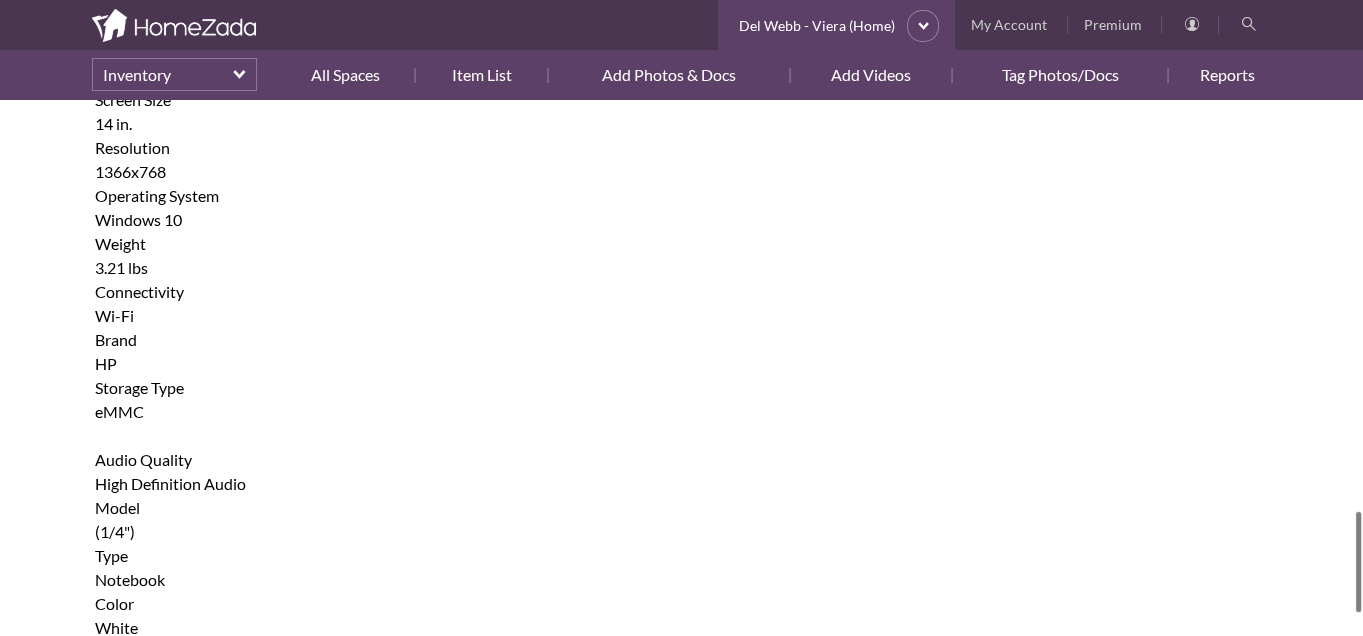 drag, startPoint x: 95, startPoint y: 337, endPoint x: 147, endPoint y: 355, distance: 55.027267 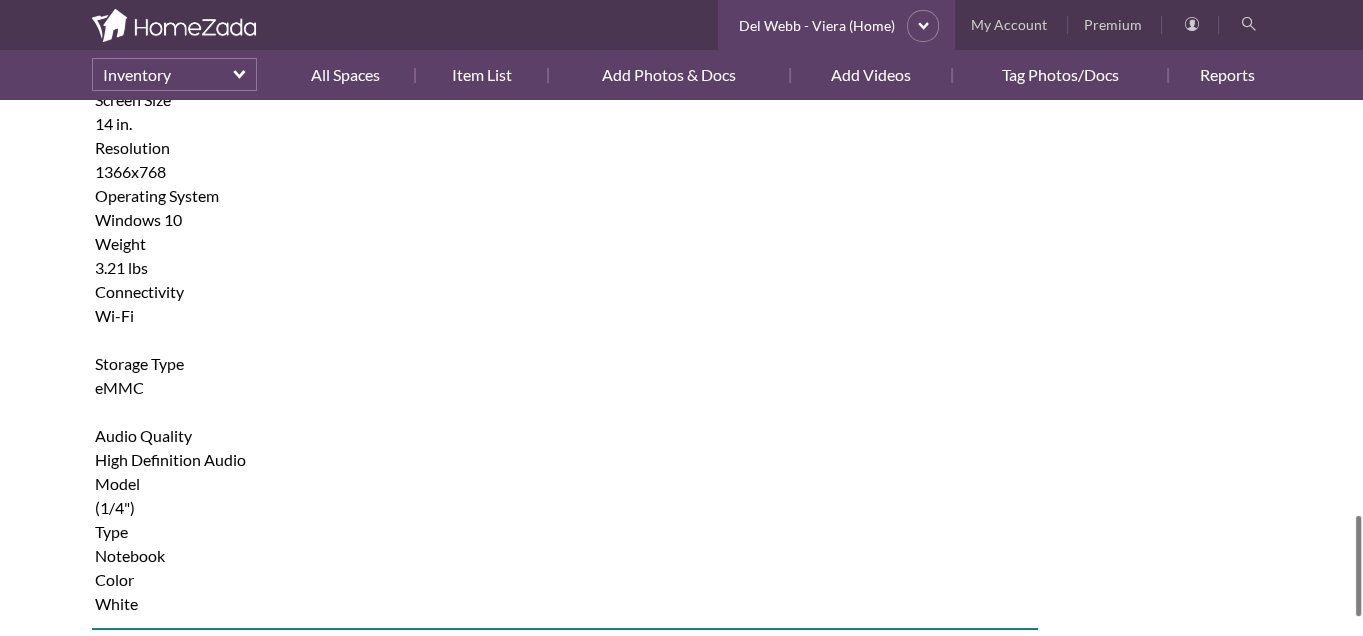 drag, startPoint x: 97, startPoint y: 531, endPoint x: 169, endPoint y: 595, distance: 96.332756 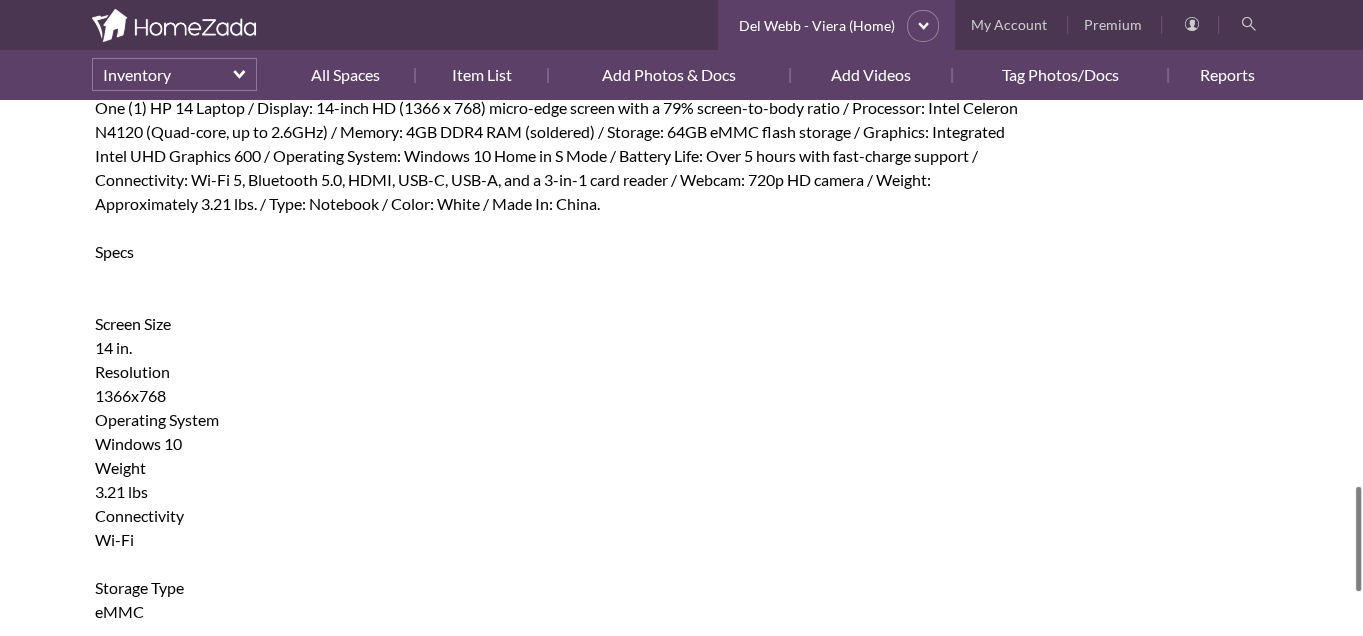 click on "One (1) HP 14 Laptop / Display: 14-inch HD (1366 x 768) micro-edge screen with a 79% screen-to-body ratio / Processor: Intel Celeron N4120 (Quad-core, up to 2.6GHz) / Memory: 4GB DDR4 RAM (soldered) / Storage: 64GB eMMC flash storage / Graphics: Integrated Intel UHD Graphics 600 / Operating System: Windows 10 Home in S Mode / Battery Life: Over 5 hours with fast-charge support / Connectivity: Wi-Fi 5, Bluetooth 5.0, HDMI, USB-C, USB-A, and a 3-in-1 card reader / Webcam: 720p HD camera / Weight: Approximately 3.21 lbs. / Type: Notebook / Color: White / Made In: China.
Specs
Screen Size
14 in.
Resolution
1366x768
Operating System
Windows 10
Weight
3.21 lbs
Connectivity
Wi-Fi
Storage Type
eMMC
Audio Quality
High Definition Audio
Model
(1/4")" at bounding box center (565, 424) 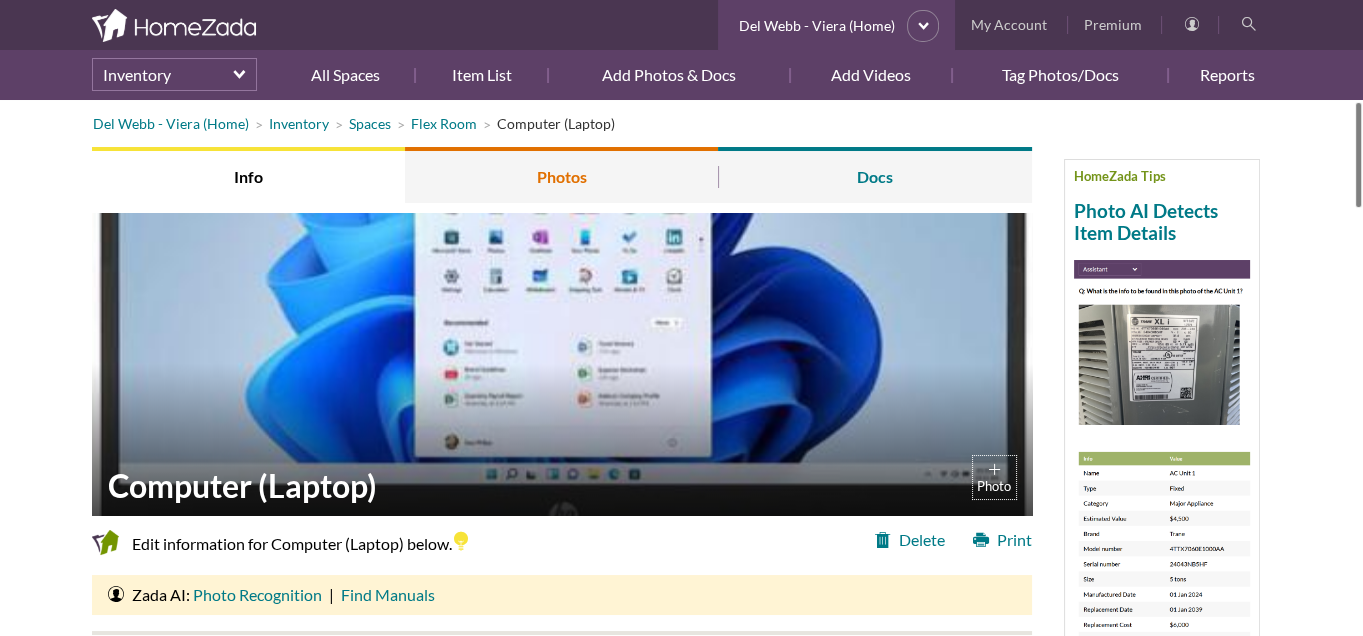 type on "One (1) HP 14 Laptop / Display: 14-inch HD (1366 x 768) micro-edge screen with a 79% screen-to-body ratio / Processor: Intel Celeron N4120 (Quad-core, up to 2.6GHz) / Memory: 4GB DDR4 RAM (soldered) / Storage: 64GB eMMC flash storage / Graphics: Integrated Intel UHD Graphics 600 / Operating System: Windows 10 Home in S Mode / Battery Life: Over 5 hours with fast-charge support / Connectivity: Wi-Fi 5, Bluetooth 5.0, HDMI, USB-C, USB-A, and a 3-in-1 card reader / Webcam: 720p HD camera / Weight: Approximately 3.21 lbs. / Type: Notebook / Color: White / Made In: China.
Specs
Screen Size
14 in.
Resolution
1366x768
Operating System
Windows 10
Weight
3.21 lbs
Connectivity
Wi-Fi
Storage Type
eMMC
Audio Quality
High Definition Audio
Model
(1/4")" 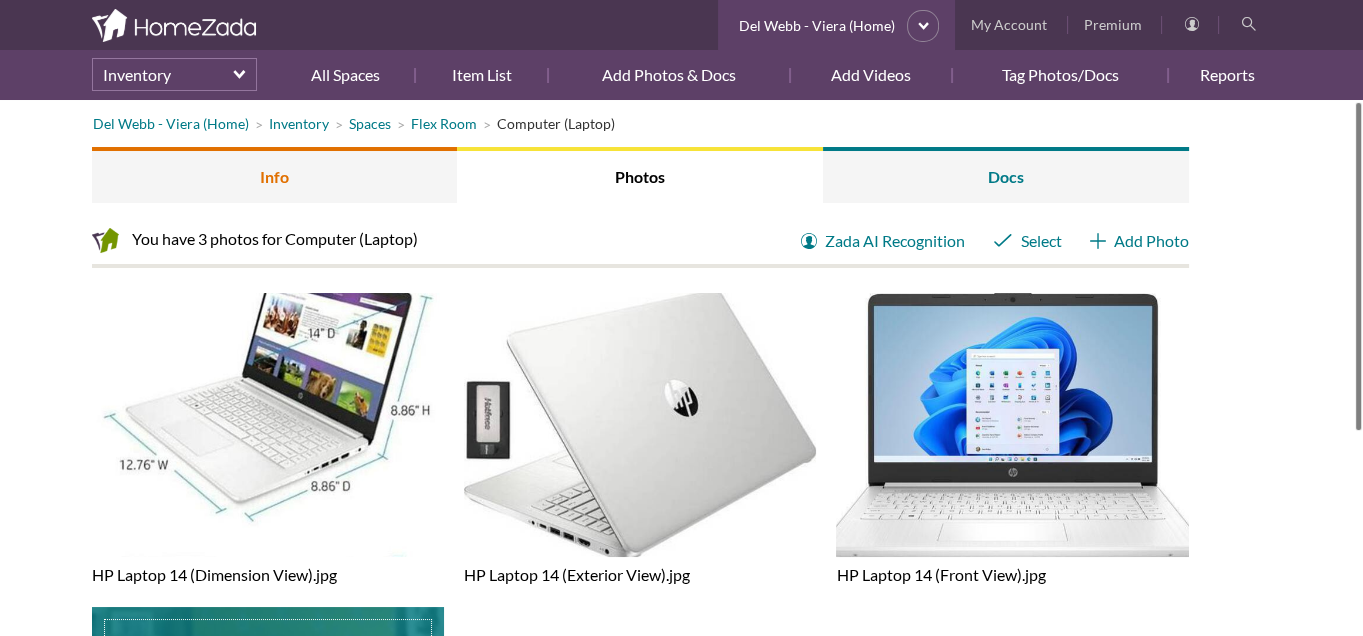 click on "Info" at bounding box center (275, 175) 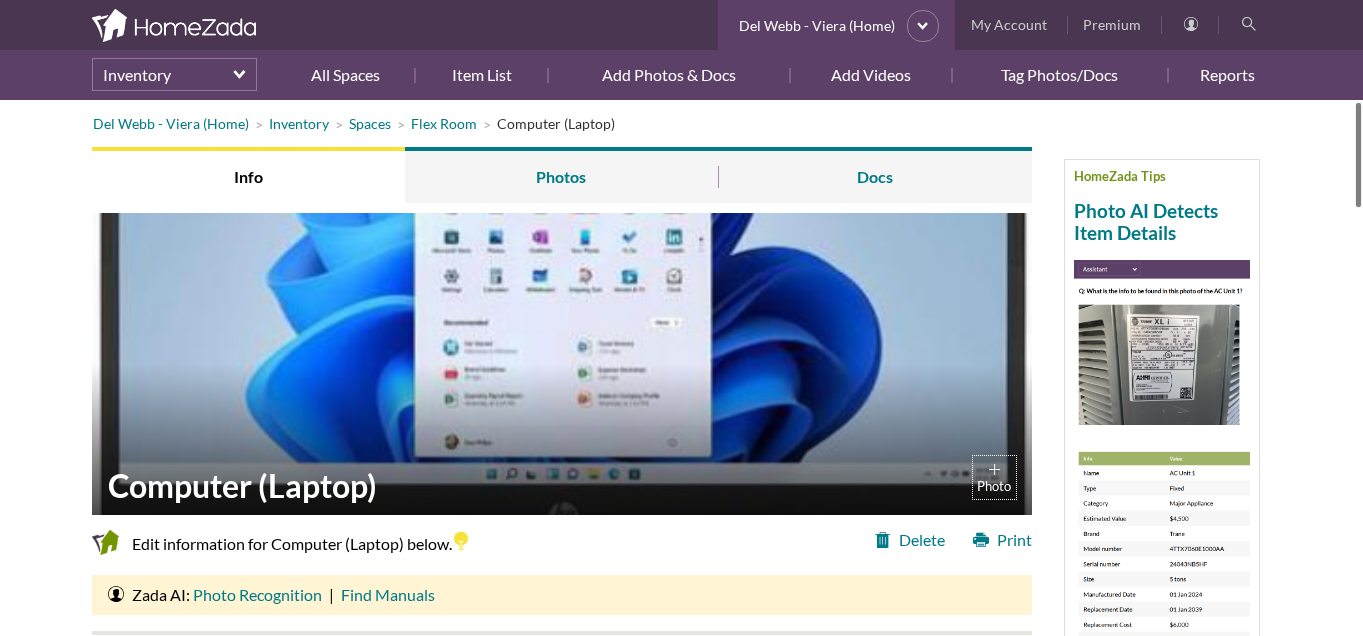 scroll, scrollTop: 0, scrollLeft: 0, axis: both 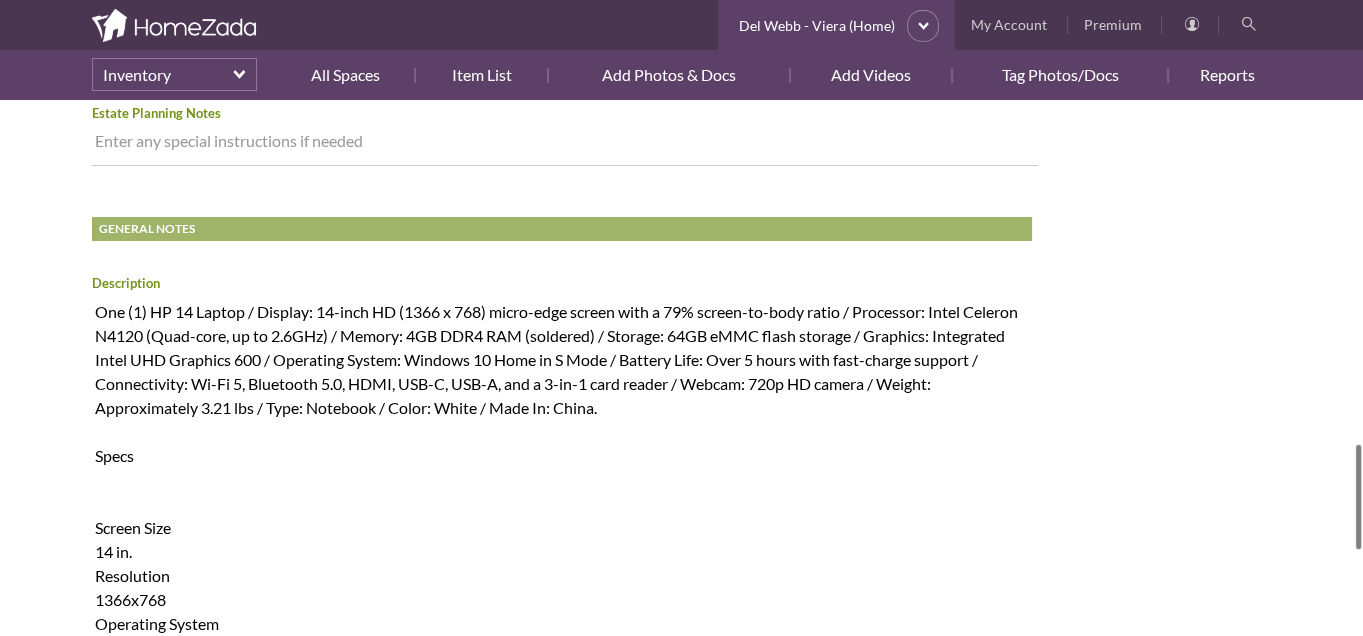 click on "One (1) HP 14 Laptop / Display: 14-inch HD (1366 x 768) micro-edge screen with a 79% screen-to-body ratio / Processor: Intel Celeron N4120 (Quad-core, up to 2.6GHz) / Memory: 4GB DDR4 RAM (soldered) / Storage: 64GB eMMC flash storage / Graphics: Integrated Intel UHD Graphics 600 / Operating System: Windows 10 Home in S Mode / Battery Life: Over 5 hours with fast-charge support / Connectivity: Wi-Fi 5, Bluetooth 5.0, HDMI, USB-C, USB-A, and a 3-in-1 card reader / Webcam: 720p HD camera / Weight: Approximately 3.21 lbs / Type: Notebook / Color: White / Made In: China.
Specs
Screen Size
14 in.
Resolution
1366x768
Operating System
Windows 10
Weight
3.21 lbs
Connectivity
Wi-Fi
Storage Type
eMMC
Audio Quality
High Definition Audio
Model
(1/4")" at bounding box center [565, 628] 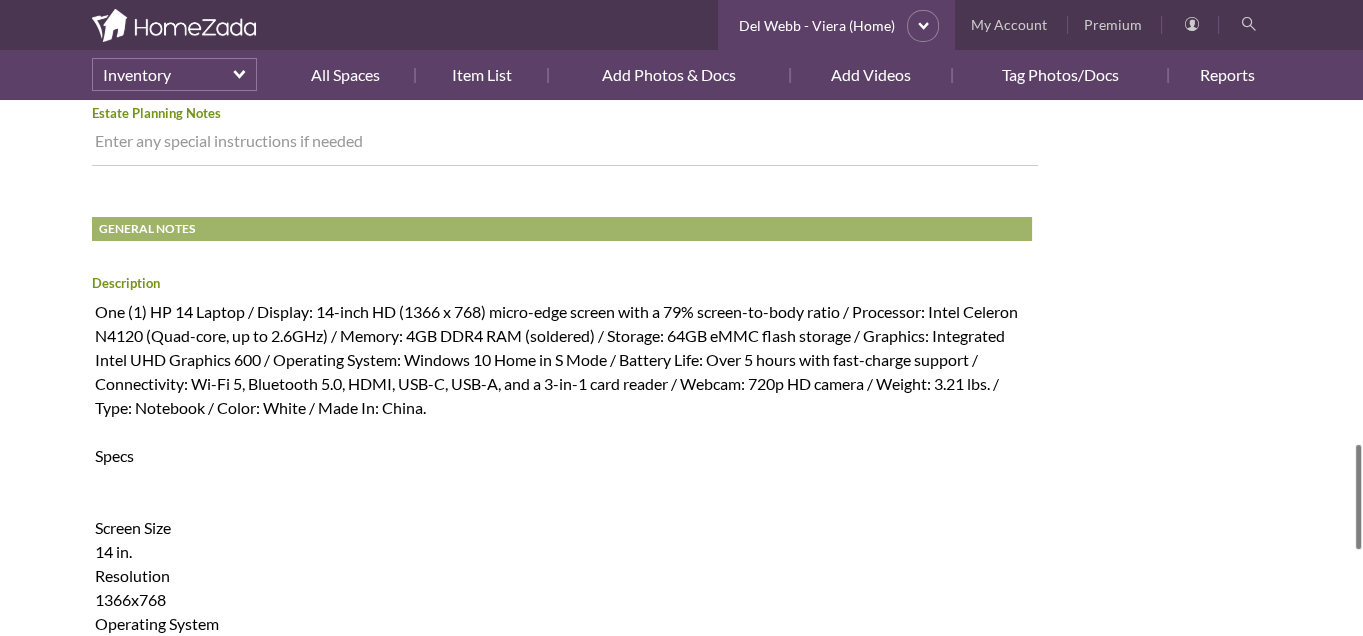 click on "One (1) HP 14 Laptop / Display: 14-inch HD (1366 x 768) micro-edge screen with a 79% screen-to-body ratio / Processor: Intel Celeron N4120 (Quad-core, up to 2.6GHz) / Memory: 4GB DDR4 RAM (soldered) / Storage: 64GB eMMC flash storage / Graphics: Integrated Intel UHD Graphics 600 / Operating System: Windows 10 Home in S Mode / Battery Life: Over 5 hours with fast-charge support / Connectivity: Wi-Fi 5, Bluetooth 5.0, HDMI, USB-C, USB-A, and a 3-in-1 card reader / Webcam: 720p HD camera / Weight: Approximately 3.21 lbs / Type: Notebook / Color: White / Made In: China.
Specs
Screen Size
14 in.
Resolution
1366x768
Operating System
Windows 10
Weight
3.21 lbs
Connectivity
Wi-Fi
Storage Type
eMMC
Audio Quality
High Definition Audio
Model
(1/4")" at bounding box center (565, 628) 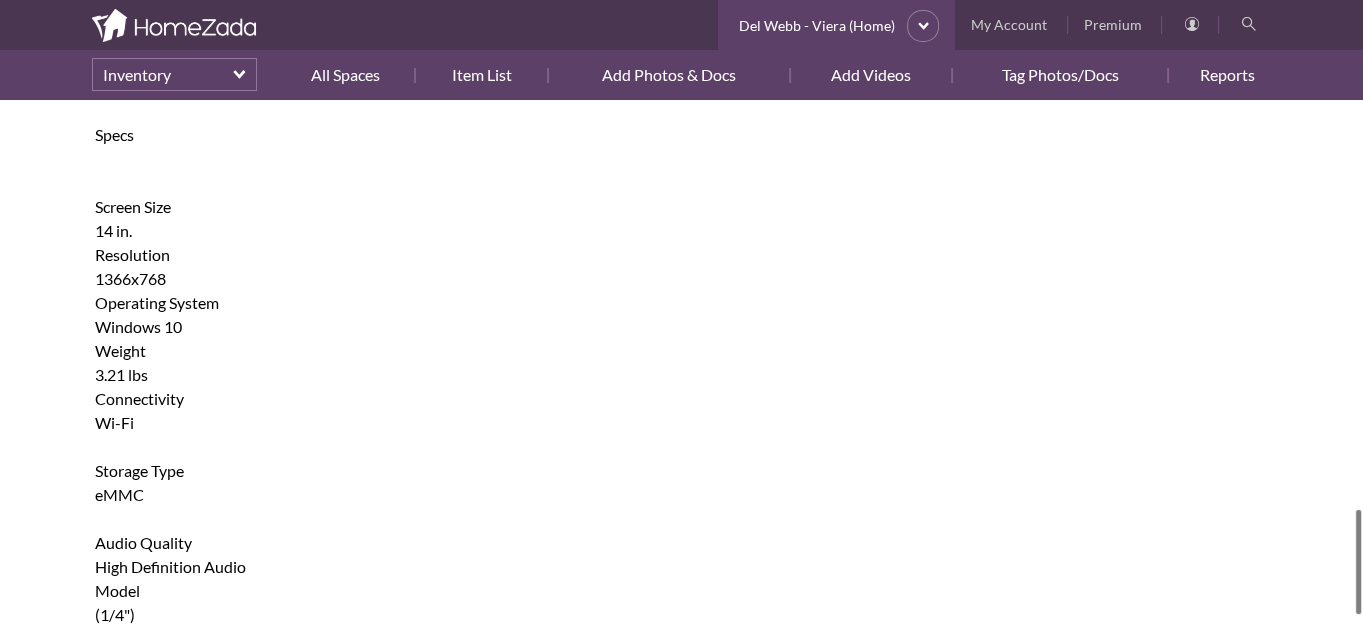 drag, startPoint x: 93, startPoint y: 352, endPoint x: 165, endPoint y: 367, distance: 73.545906 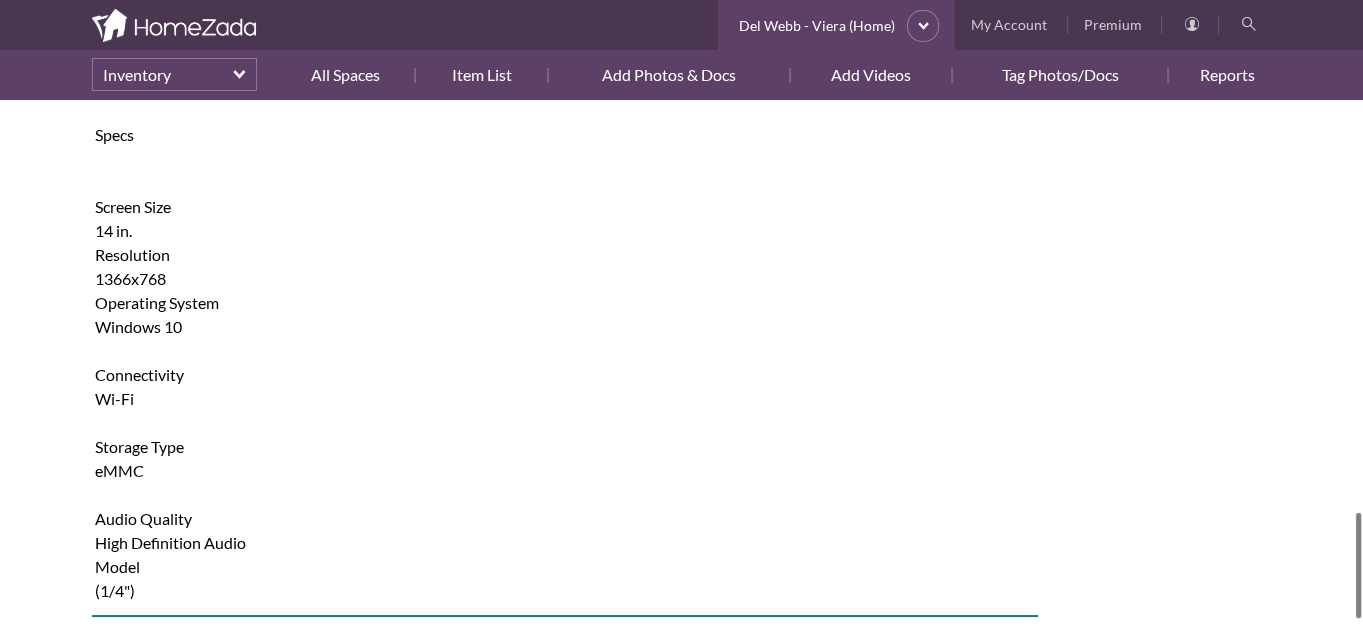 drag, startPoint x: 92, startPoint y: 443, endPoint x: 189, endPoint y: 465, distance: 99.46356 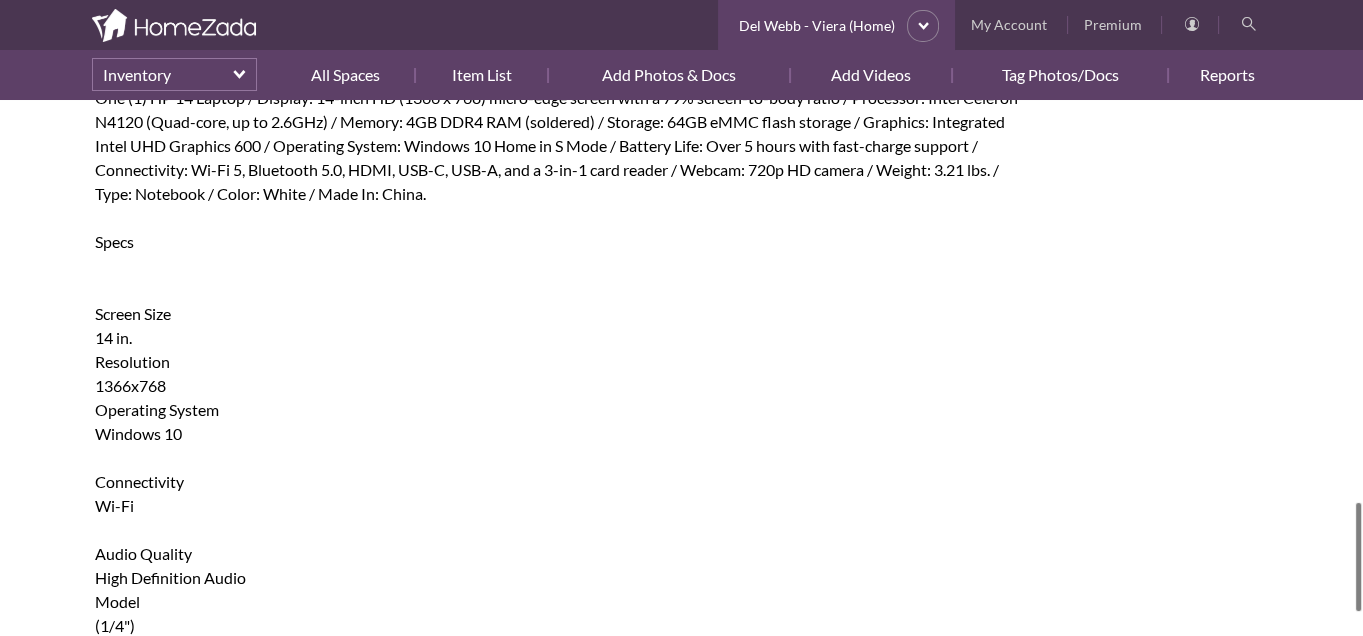 drag, startPoint x: 95, startPoint y: 475, endPoint x: 130, endPoint y: 531, distance: 66.037865 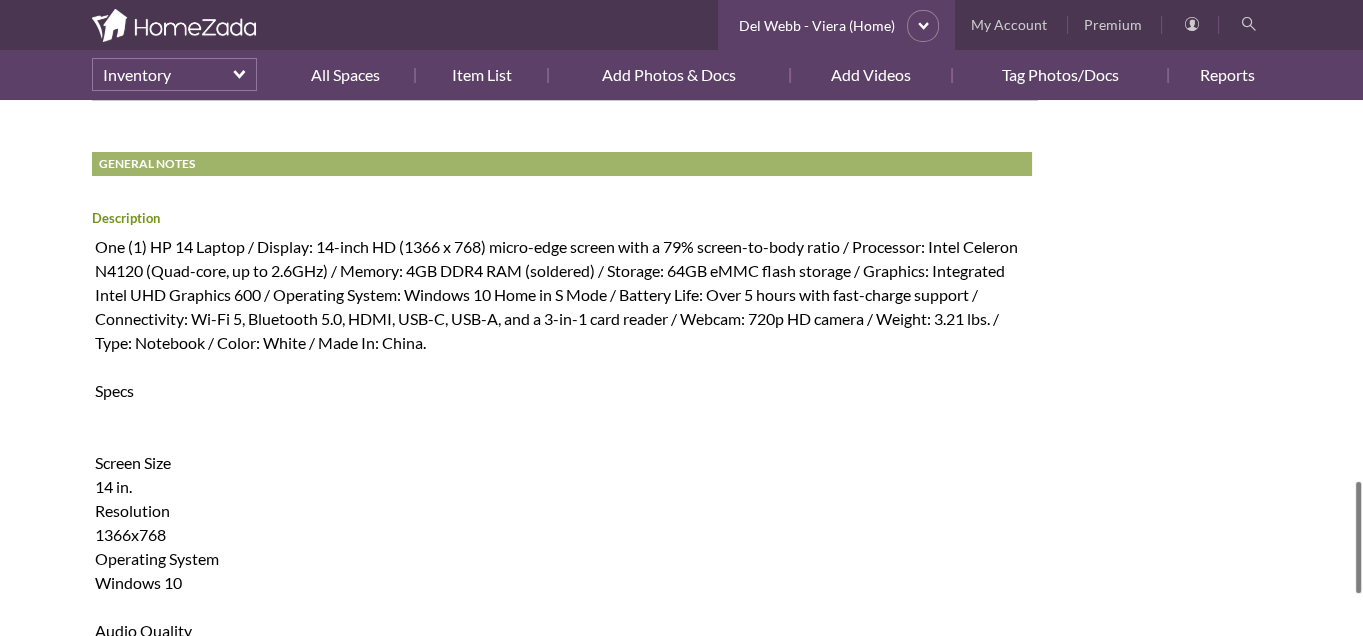 drag, startPoint x: 93, startPoint y: 345, endPoint x: 162, endPoint y: 394, distance: 84.6286 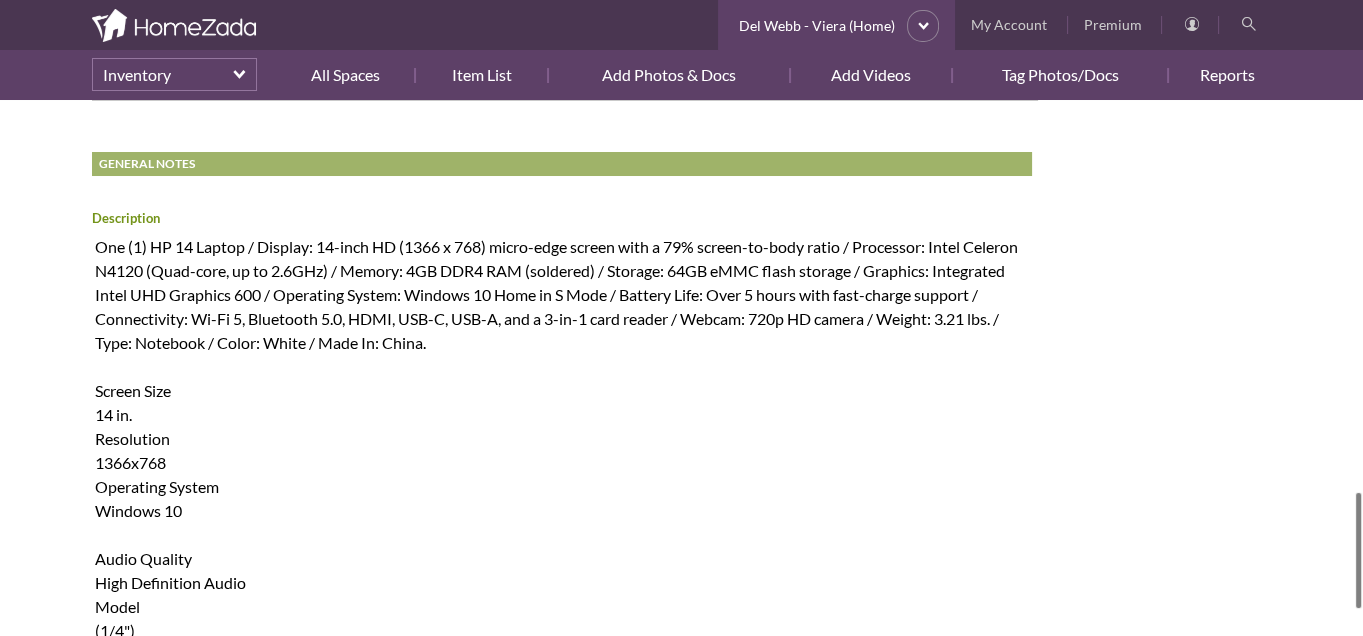 click on "One (1) HP 14 Laptop / Display: 14-inch HD (1366 x 768) micro-edge screen with a 79% screen-to-body ratio / Processor: Intel Celeron N4120 (Quad-core, up to 2.6GHz) / Memory: 4GB DDR4 RAM (soldered) / Storage: 64GB eMMC flash storage / Graphics: Integrated Intel UHD Graphics 600 / Operating System: Windows 10 Home in S Mode / Battery Life: Over 5 hours with fast-charge support / Connectivity: Wi-Fi 5, Bluetooth 5.0, HDMI, USB-C, USB-A, and a 3-in-1 card reader / Webcam: 720p HD camera / Weight: Approximately 3.21 lbs / Type: Notebook / Color: White / Made In: China.
Specs
Screen Size
14 in.
Resolution
1366x768
Operating System
Windows 10
Weight
3.21 lbs
Connectivity
Wi-Fi
Storage Type
eMMC
Audio Quality
High Definition Audio
Model
(1/4")" at bounding box center (565, 443) 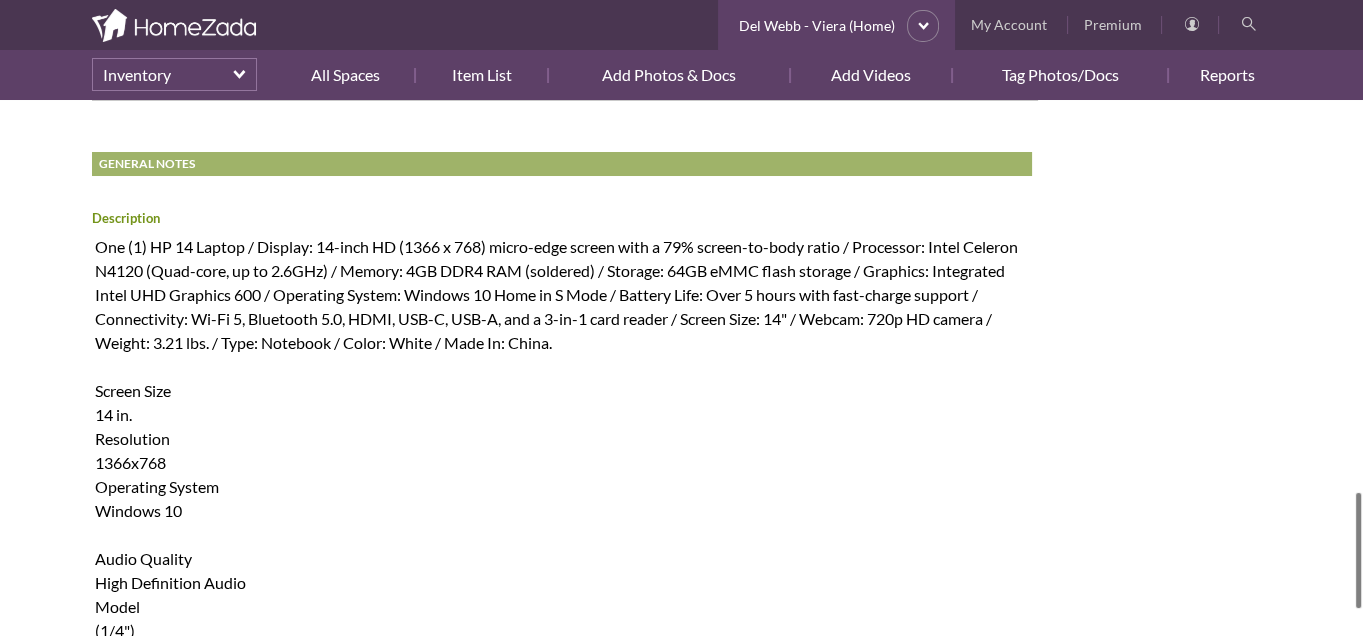 click on "One (1) HP 14 Laptop / Display: 14-inch HD (1366 x 768) micro-edge screen with a 79% screen-to-body ratio / Processor: Intel Celeron N4120 (Quad-core, up to 2.6GHz) / Memory: 4GB DDR4 RAM (soldered) / Storage: 64GB eMMC flash storage / Graphics: Integrated Intel UHD Graphics 600 / Operating System: Windows 10 Home in S Mode / Battery Life: Over 5 hours with fast-charge support / Connectivity: Wi-Fi 5, Bluetooth 5.0, HDMI, USB-C, USB-A, and a 3-in-1 card reader / Webcam: 720p HD camera / Weight: Approximately 3.21 lbs / Type: Notebook / Color: White / Made In: China.
Specs
Screen Size
14 in.
Resolution
1366x768
Operating System
Windows 10
Weight
3.21 lbs
Connectivity
Wi-Fi
Storage Type
eMMC
Audio Quality
High Definition Audio
Model
(1/4")" at bounding box center (565, 443) 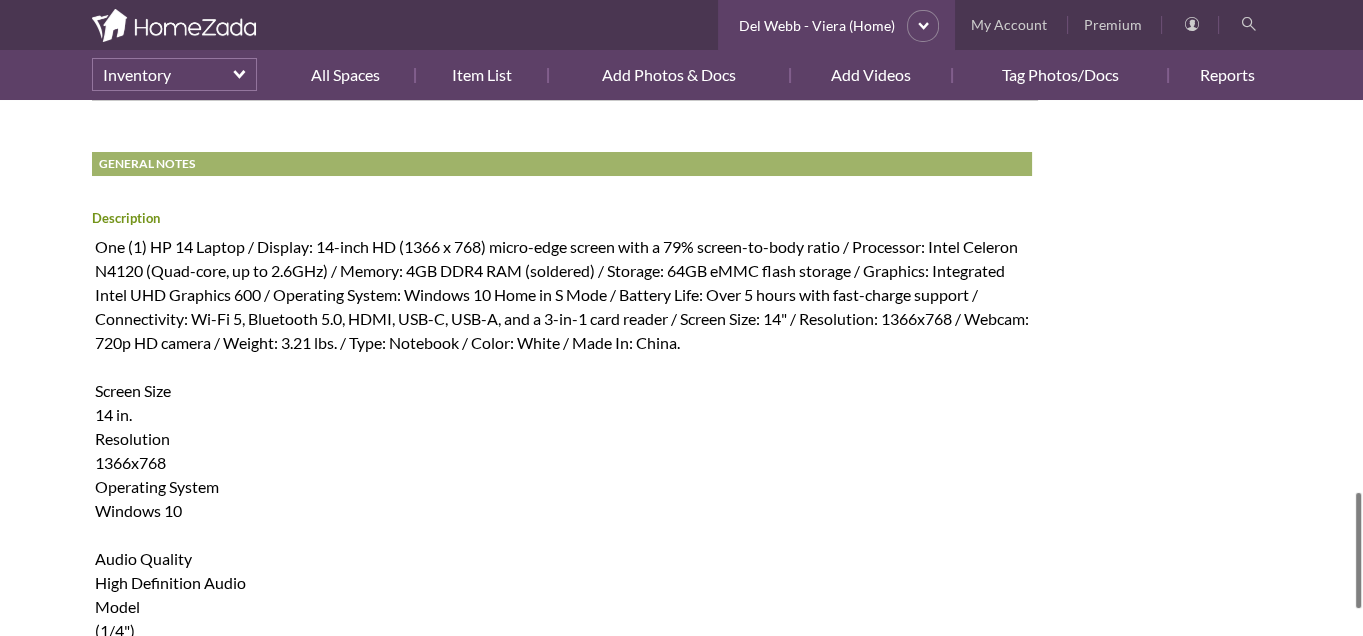 drag, startPoint x: 97, startPoint y: 391, endPoint x: 212, endPoint y: 513, distance: 167.6574 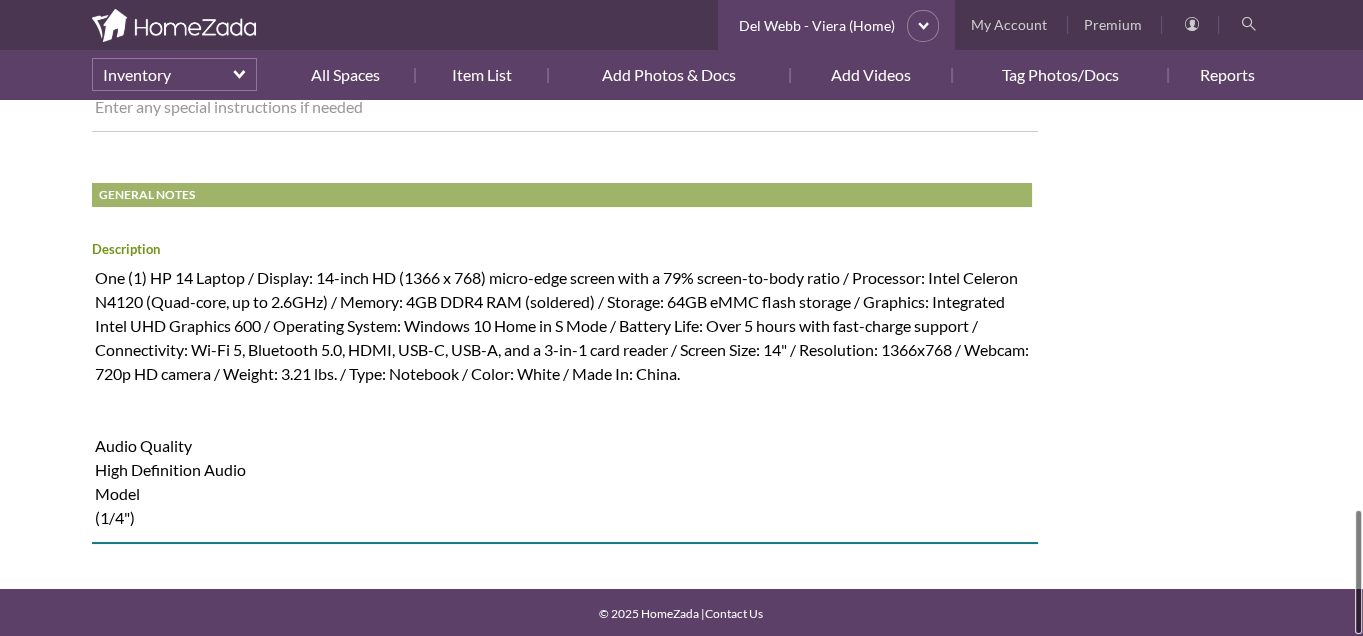 click on "One (1) HP 14 Laptop / Display: 14-inch HD (1366 x 768) micro-edge screen with a 79% screen-to-body ratio / Processor: Intel Celeron N4120 (Quad-core, up to 2.6GHz) / Memory: 4GB DDR4 RAM (soldered) / Storage: 64GB eMMC flash storage / Graphics: Integrated Intel UHD Graphics 600 / Operating System: Windows 10 Home in S Mode / Battery Life: Over 5 hours with fast-charge support / Connectivity: Wi-Fi 5, Bluetooth 5.0, HDMI, USB-C, USB-A, and a 3-in-1 card reader / Webcam: 720p HD camera / Weight: Approximately 3.21 lbs / Type: Notebook / Color: White / Made In: China.
Specs
Screen Size
14 in.
Resolution
1366x768
Operating System
Windows 10
Weight
3.21 lbs
Connectivity
Wi-Fi
Storage Type
eMMC
Audio Quality
High Definition Audio
Model
(1/4")" at bounding box center (565, 402) 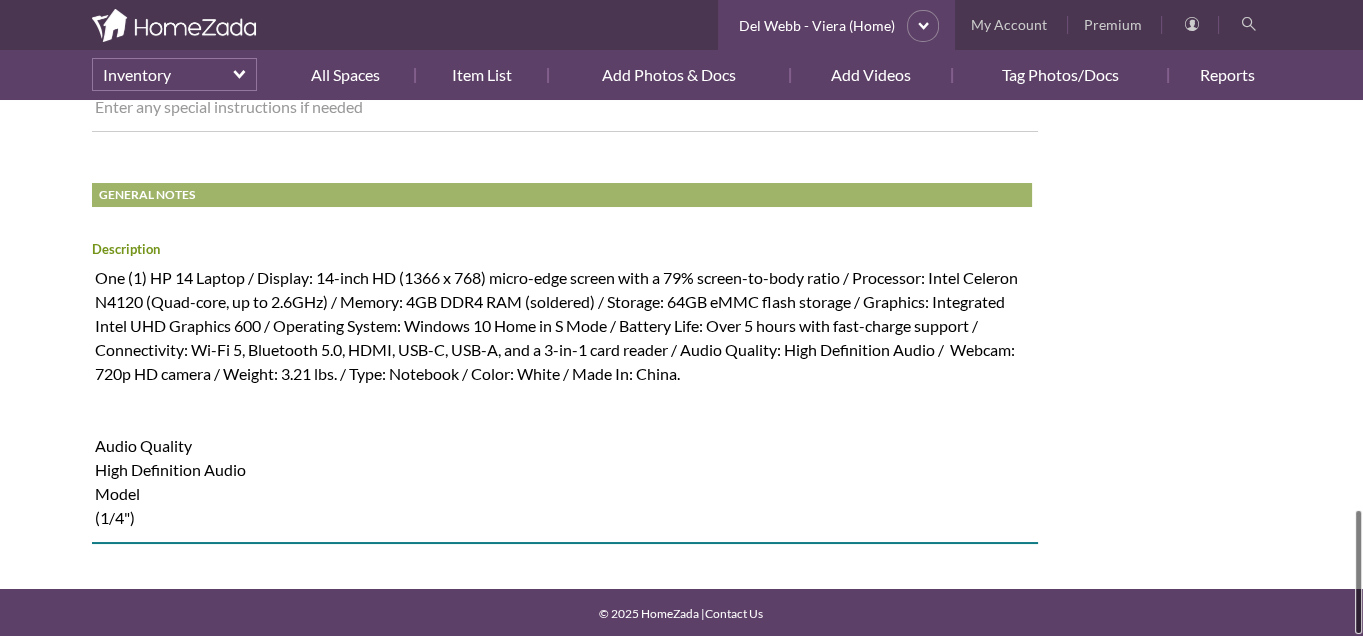 drag, startPoint x: 97, startPoint y: 436, endPoint x: 266, endPoint y: 515, distance: 186.55295 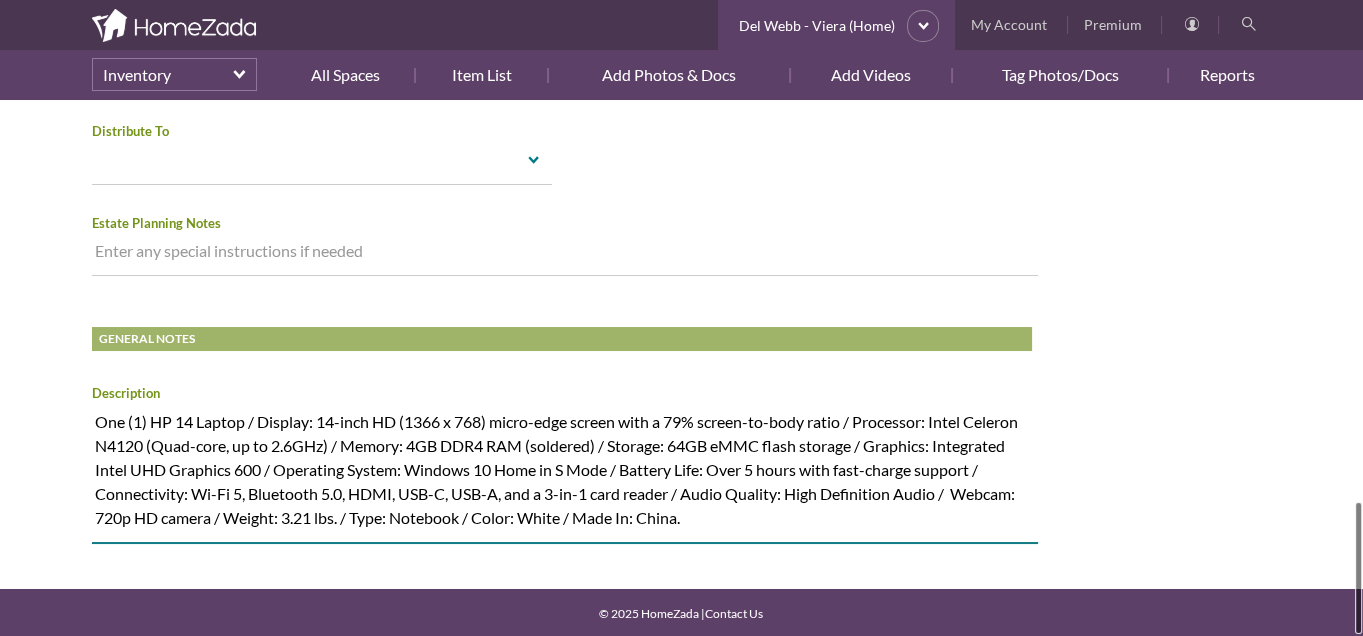 type on "One (1) HP 14 Laptop / Display: 14-inch HD (1366 x 768) micro-edge screen with a 79% screen-to-body ratio / Processor: Intel Celeron N4120 (Quad-core, up to 2.6GHz) / Memory: 4GB DDR4 RAM (soldered) / Storage: 64GB eMMC flash storage / Graphics: Integrated Intel UHD Graphics 600 / Operating System: Windows 10 Home in S Mode / Battery Life: Over 5 hours with fast-charge support / Connectivity: Wi-Fi 5, Bluetooth 5.0, HDMI, USB-C, USB-A, and a 3-in-1 card reader / Audio Quality: High Definition Audio /  Webcam: 720p HD camera / Weight: 3.21 lbs. / Type: Notebook / Color: White / Made In: China." 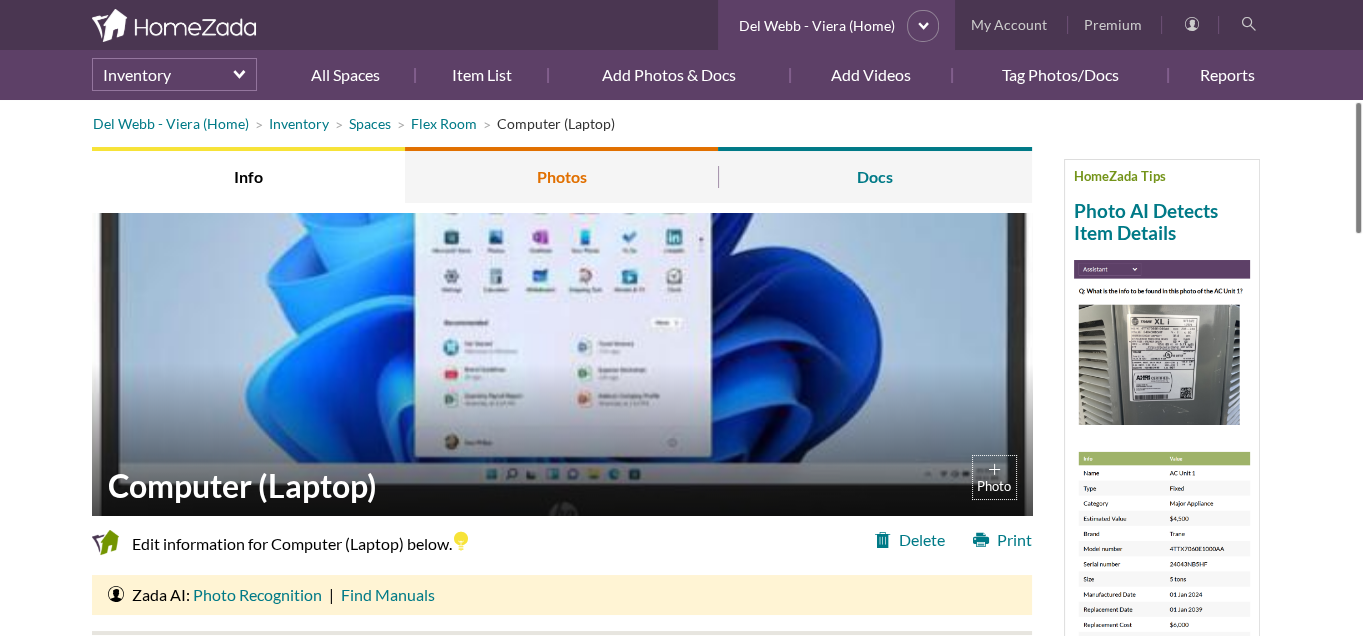 click on "Photos" at bounding box center [561, 175] 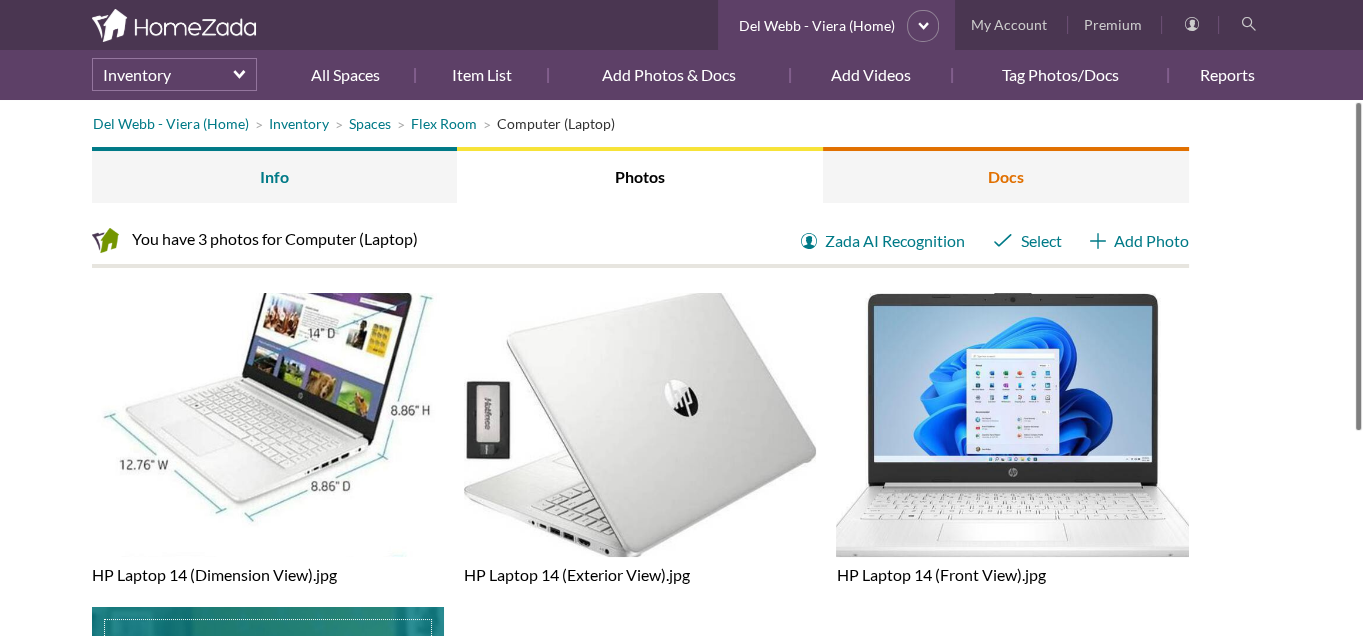 click on "Docs" at bounding box center [1006, 175] 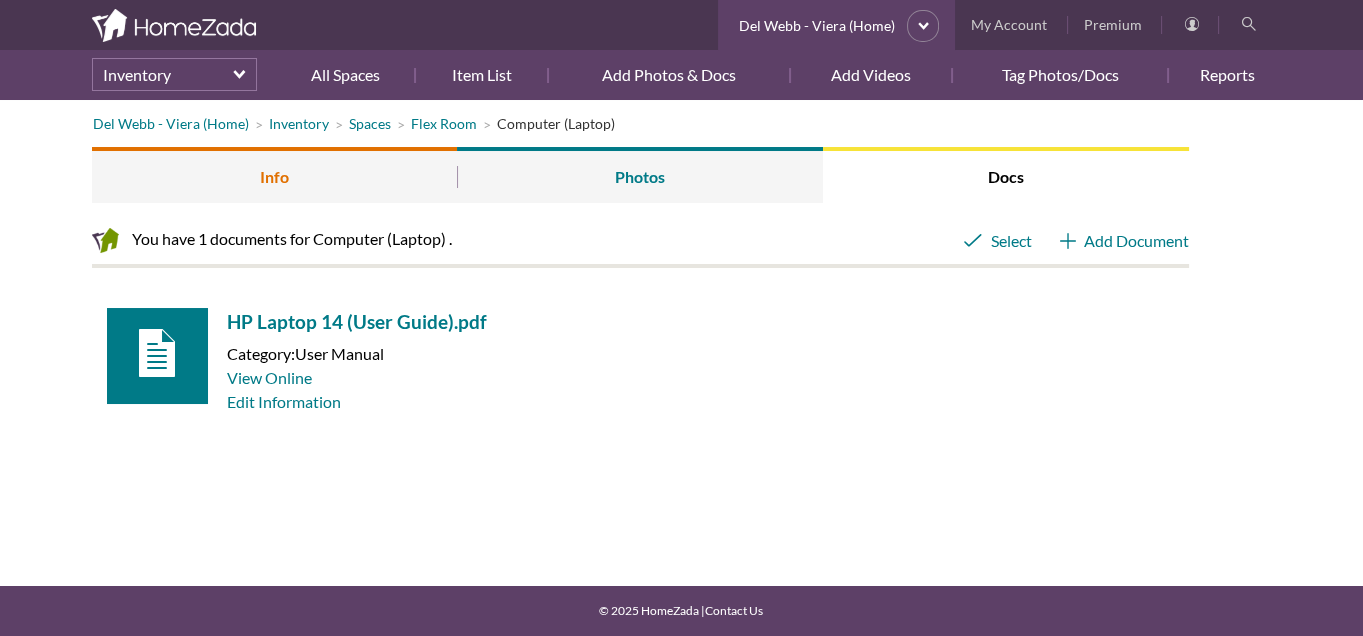 click on "Info" at bounding box center (275, 175) 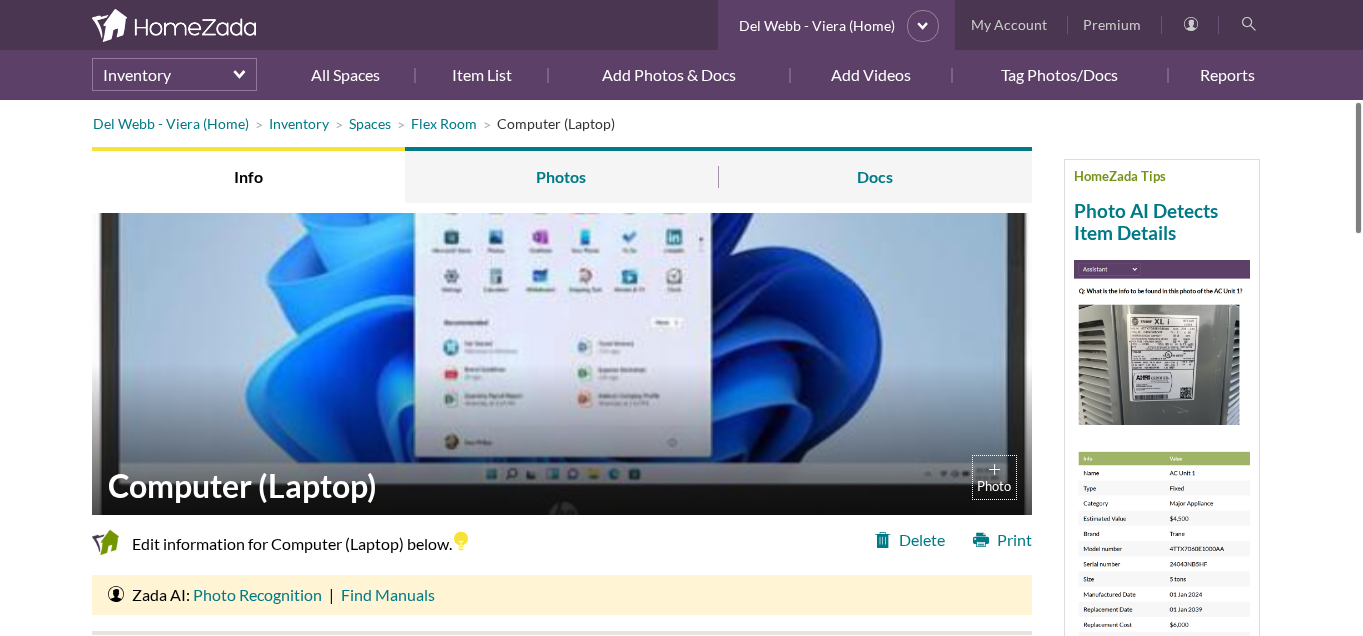 scroll, scrollTop: 0, scrollLeft: 0, axis: both 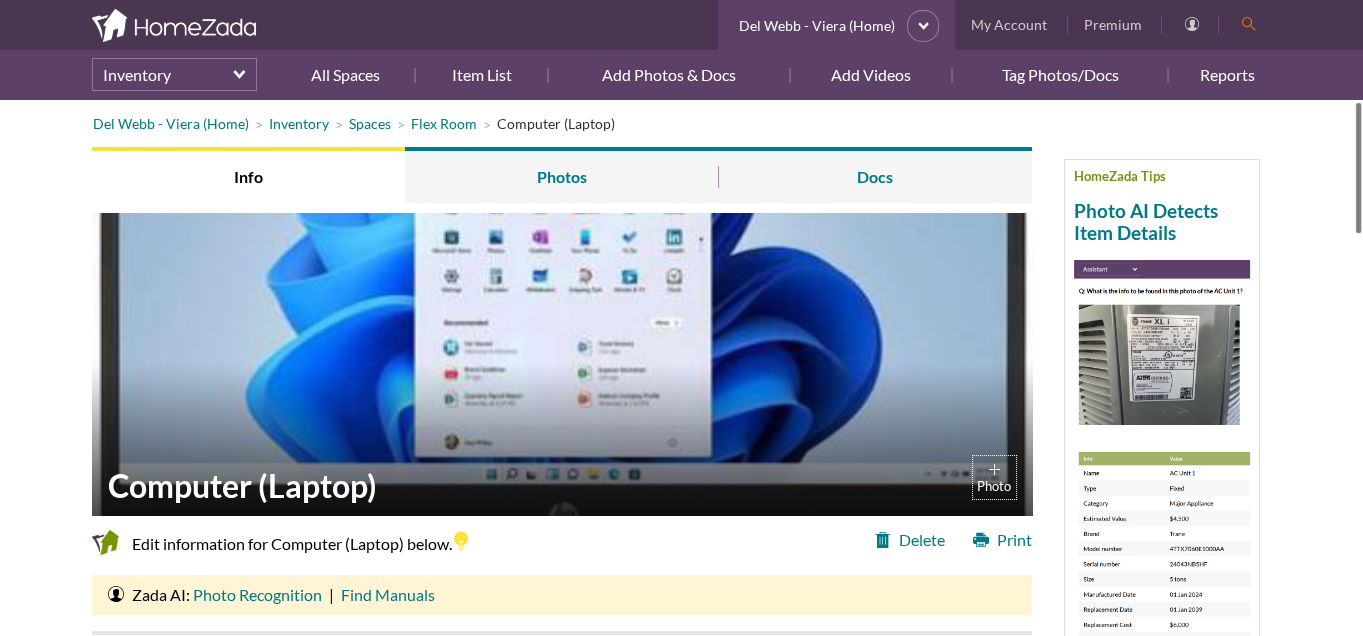 click at bounding box center (1245, 25) 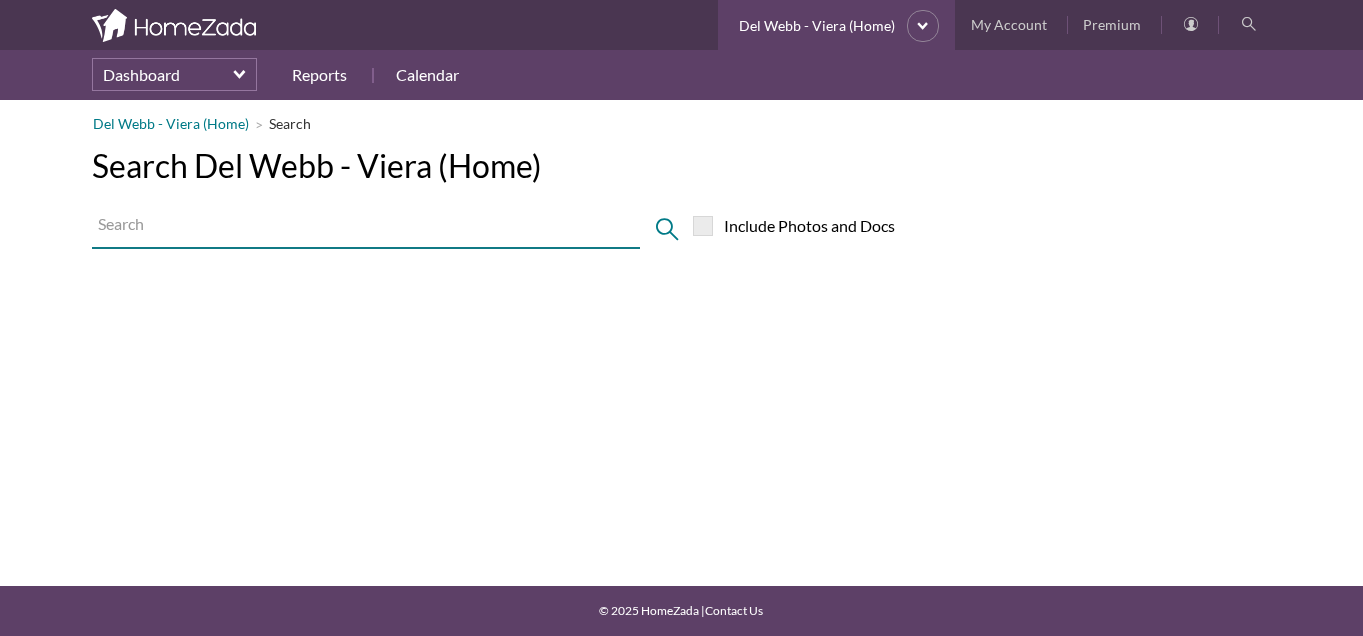 scroll, scrollTop: 0, scrollLeft: 0, axis: both 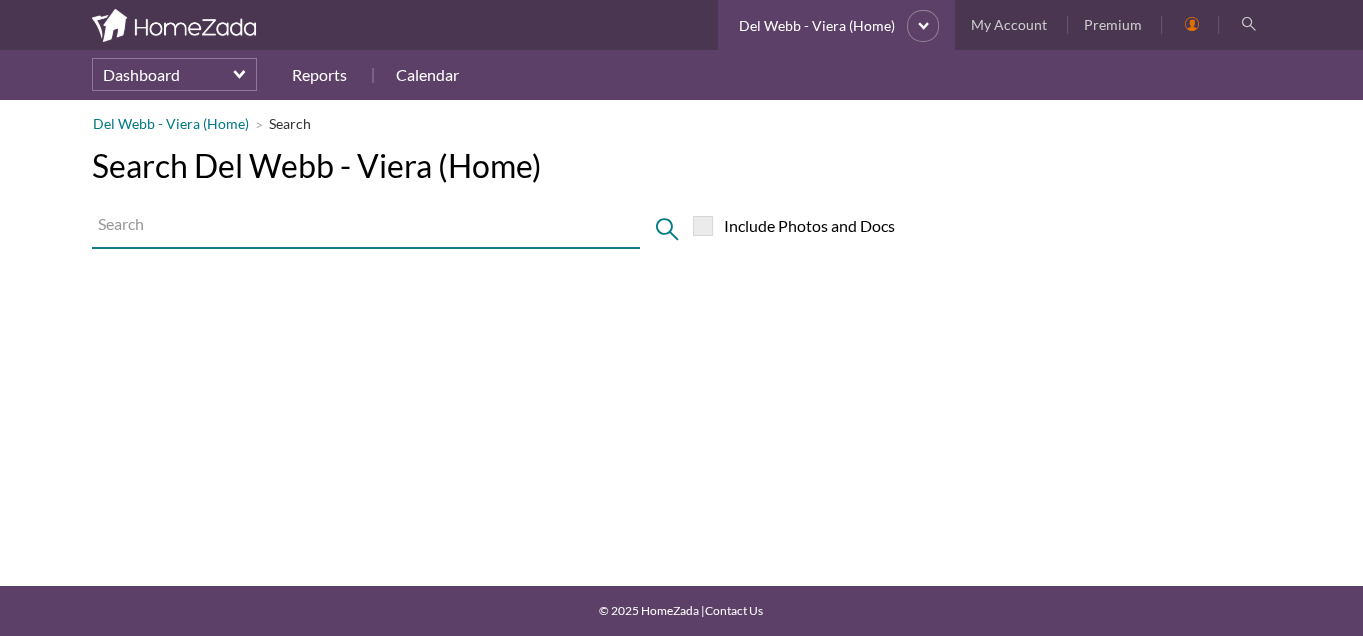 click at bounding box center [1187, 25] 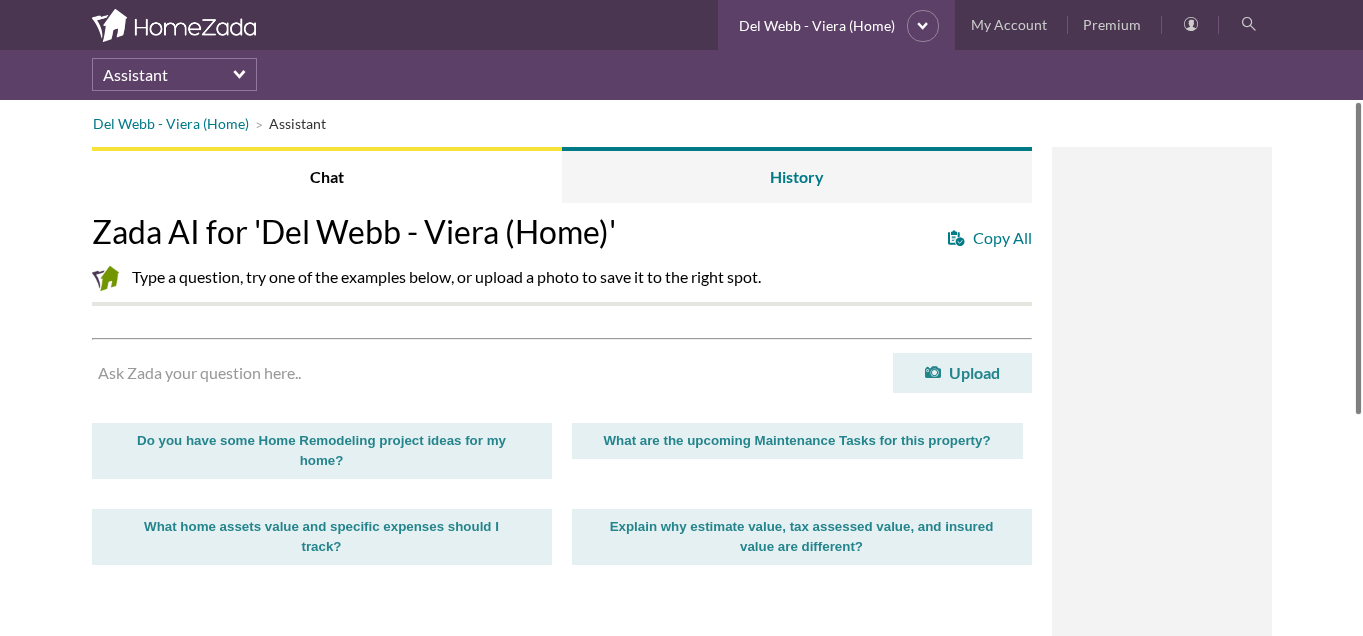 scroll, scrollTop: 0, scrollLeft: 0, axis: both 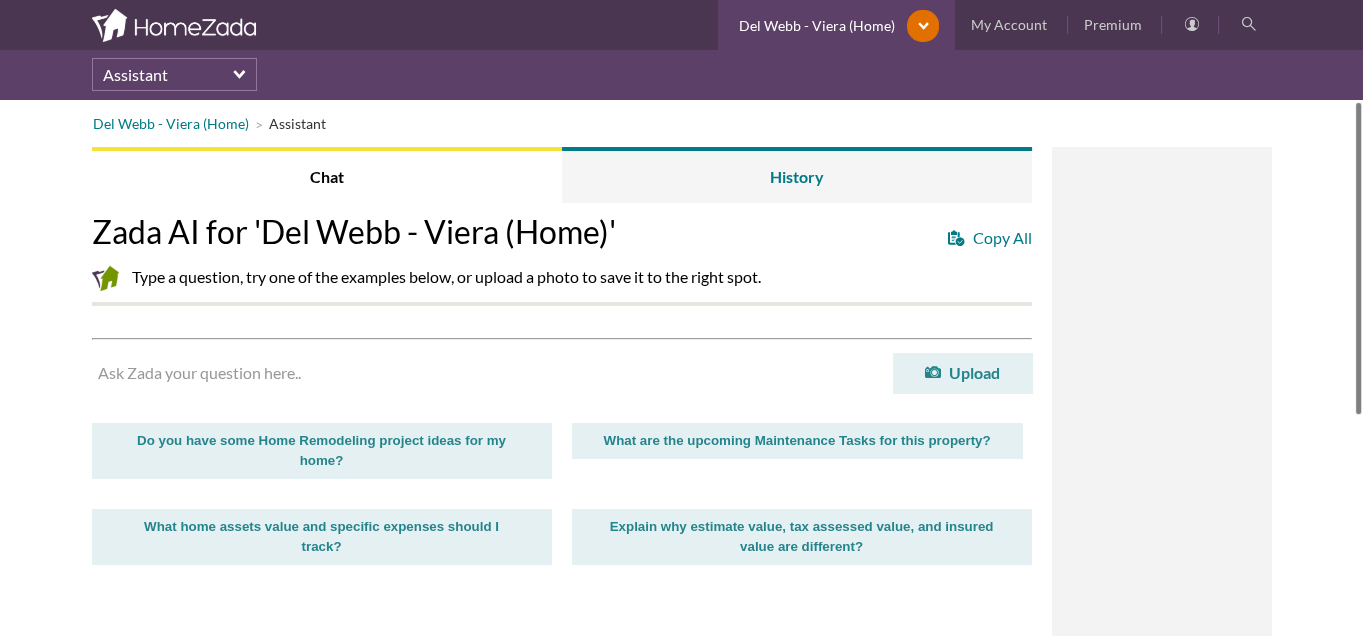click on "Del Webb - Viera (Home)" at bounding box center [814, 26] 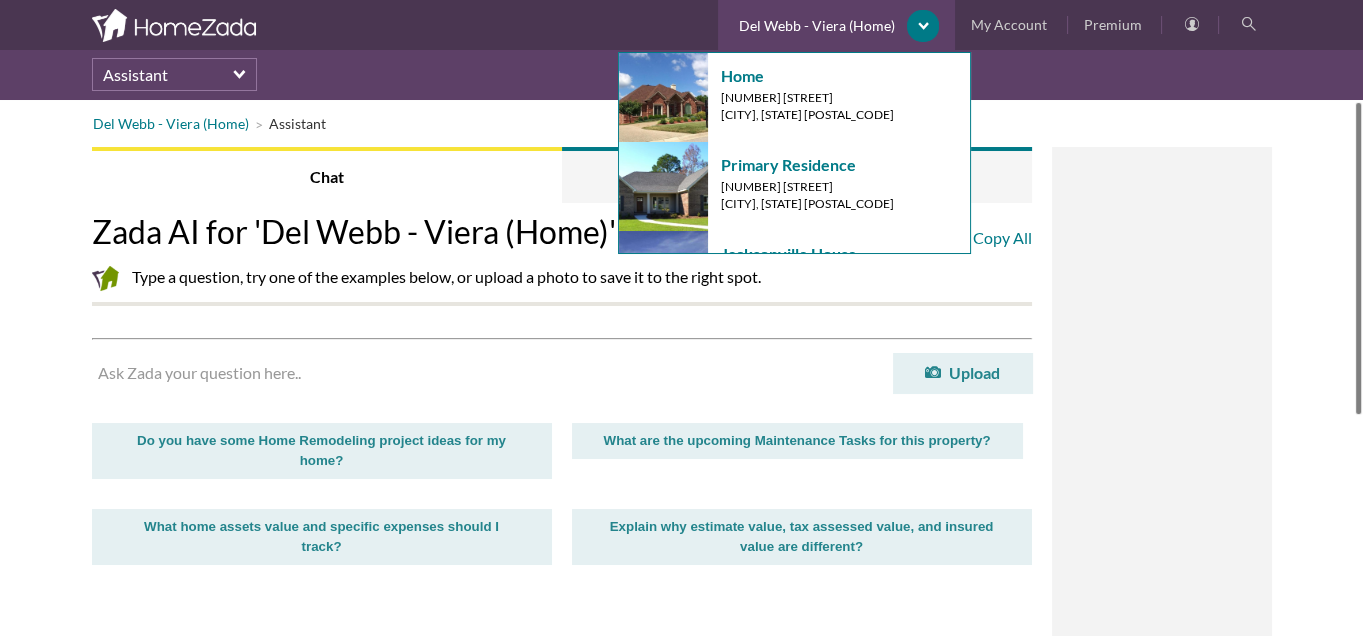 scroll, scrollTop: 245, scrollLeft: 0, axis: vertical 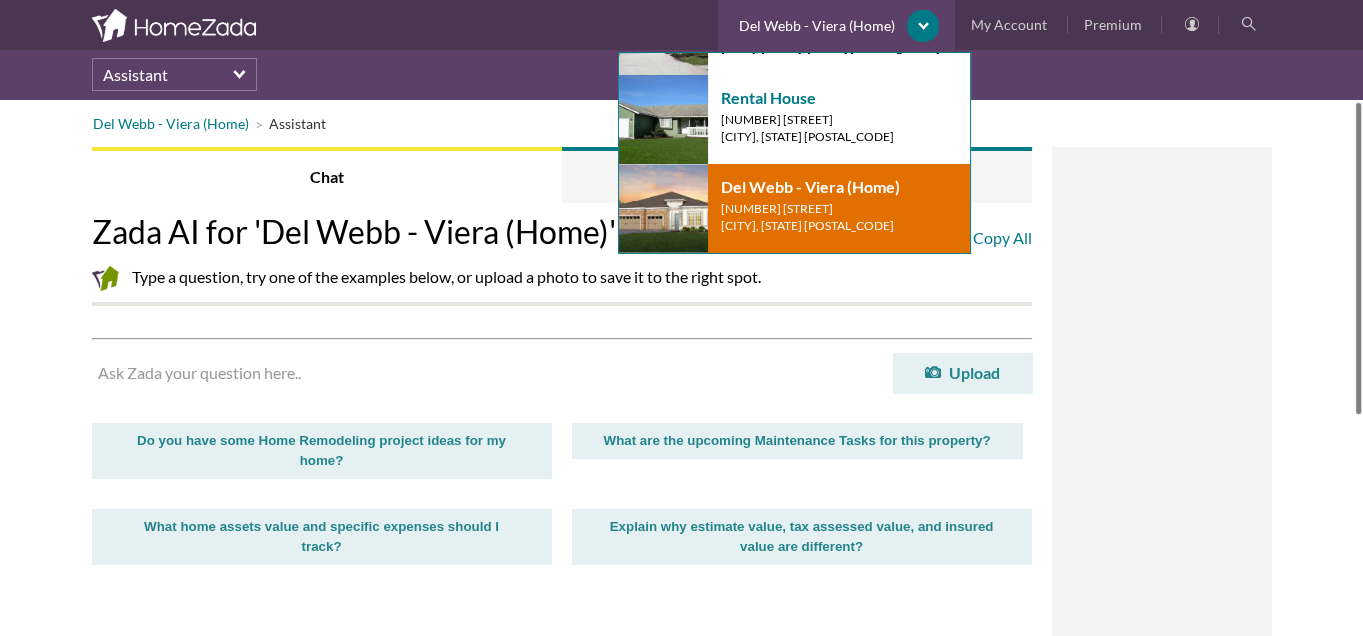click on "[NUMBER] [STREET]" at bounding box center (830, 208) 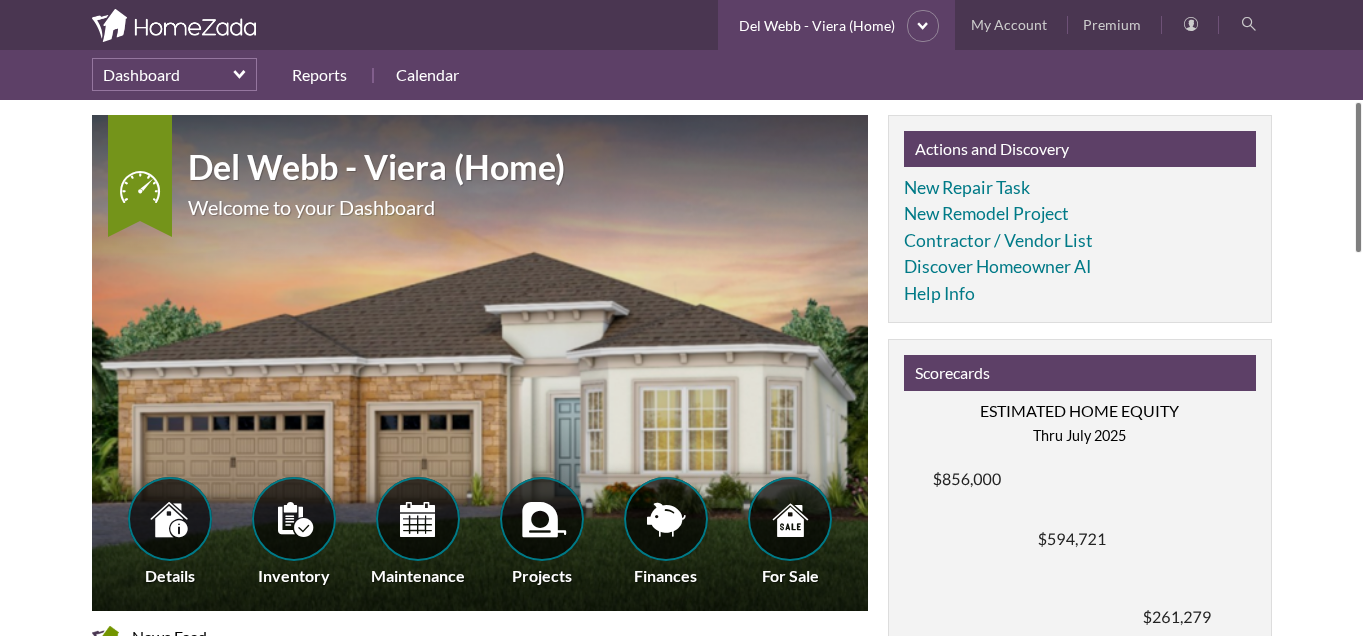 scroll, scrollTop: 0, scrollLeft: 0, axis: both 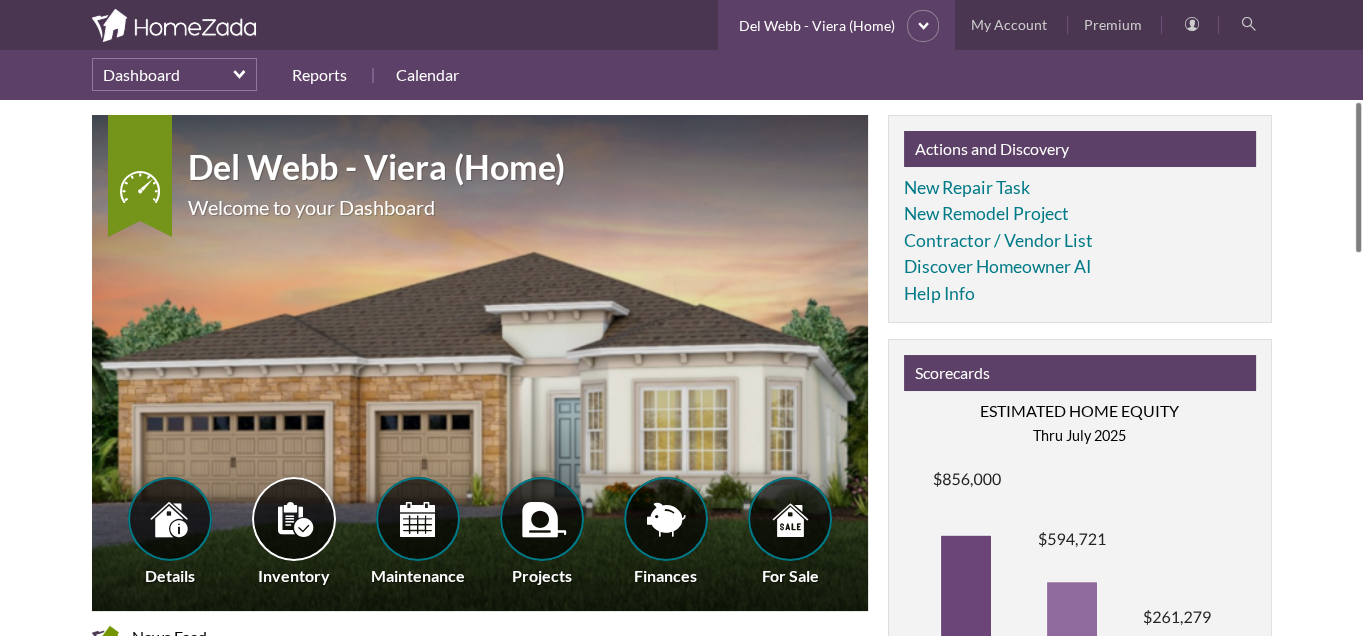 click at bounding box center (294, 519) 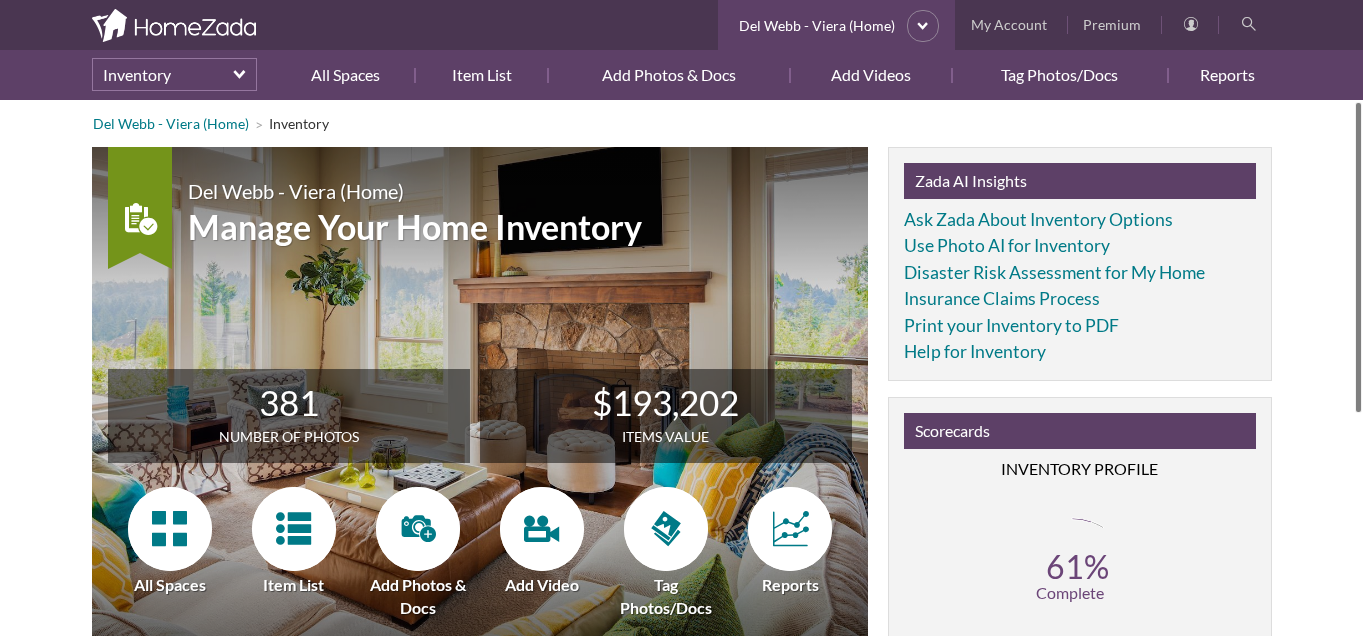 scroll, scrollTop: 0, scrollLeft: 0, axis: both 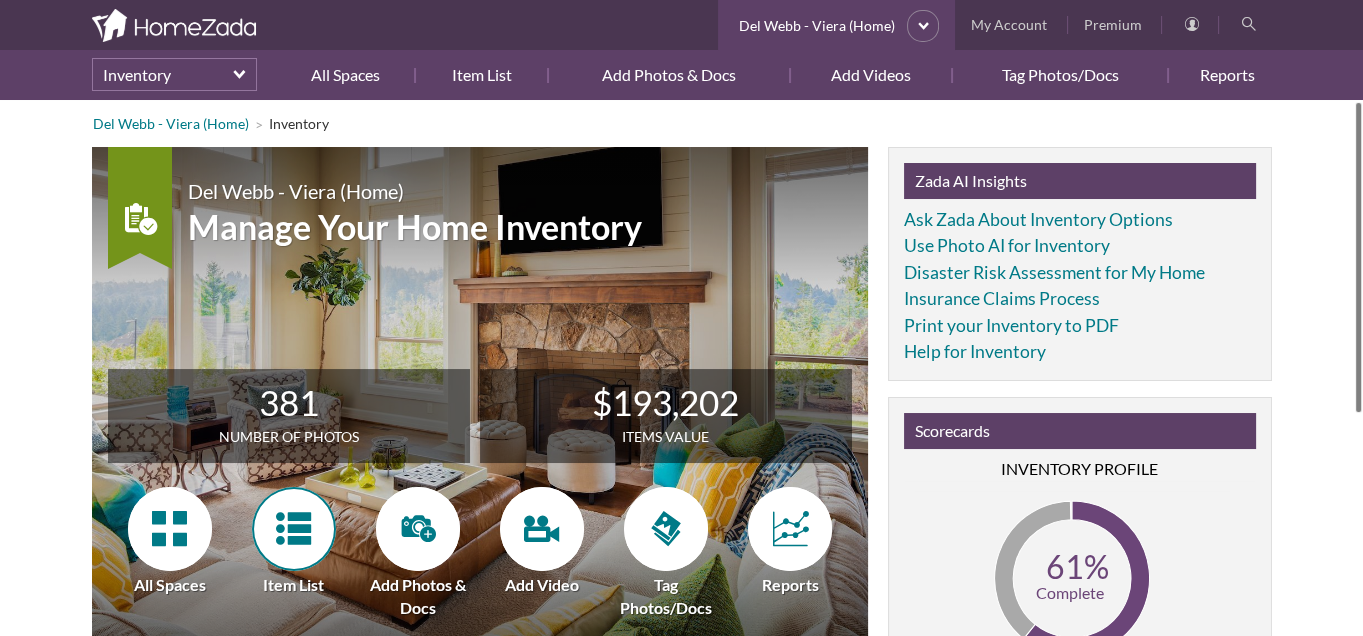 click at bounding box center [293, 528] 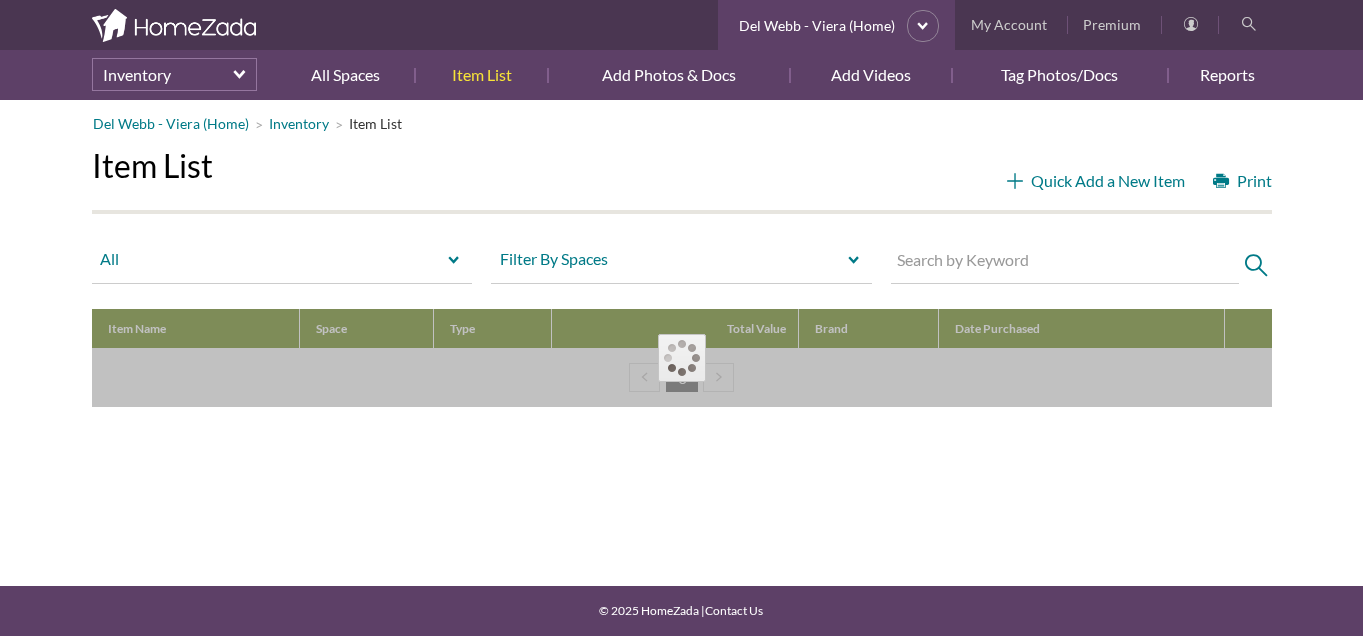 scroll, scrollTop: 0, scrollLeft: 0, axis: both 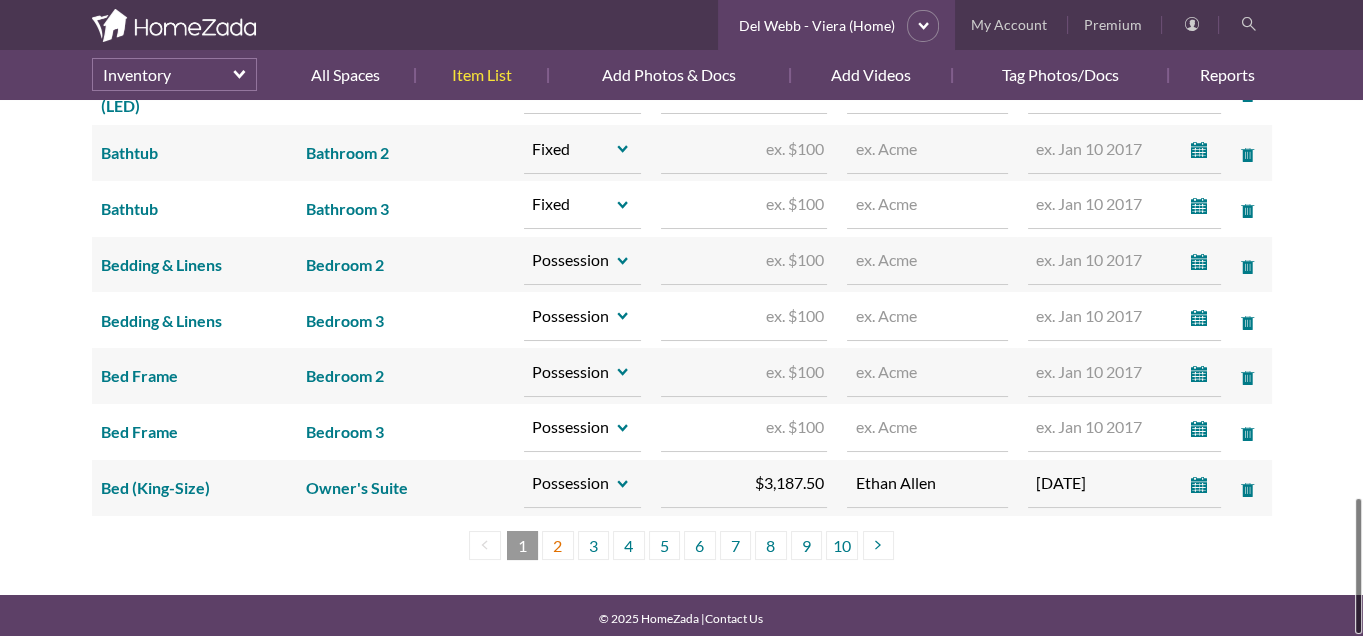 click on "2" at bounding box center [558, 545] 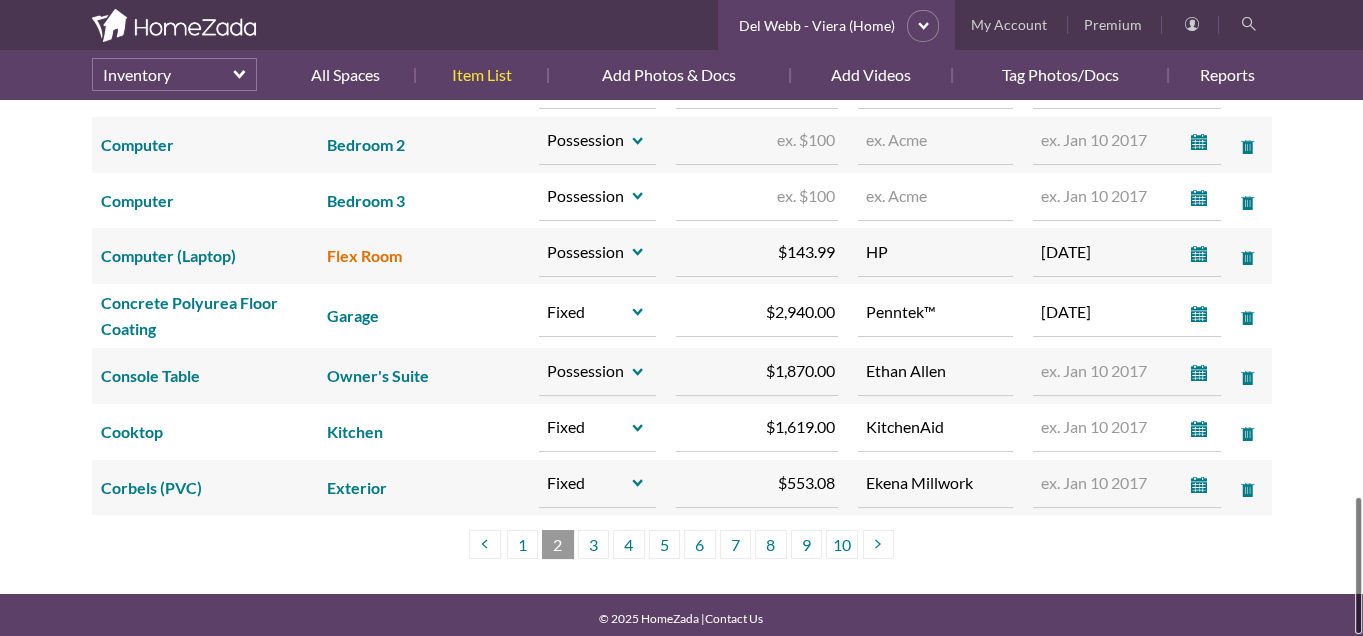 click on "Flex Room" at bounding box center (364, 255) 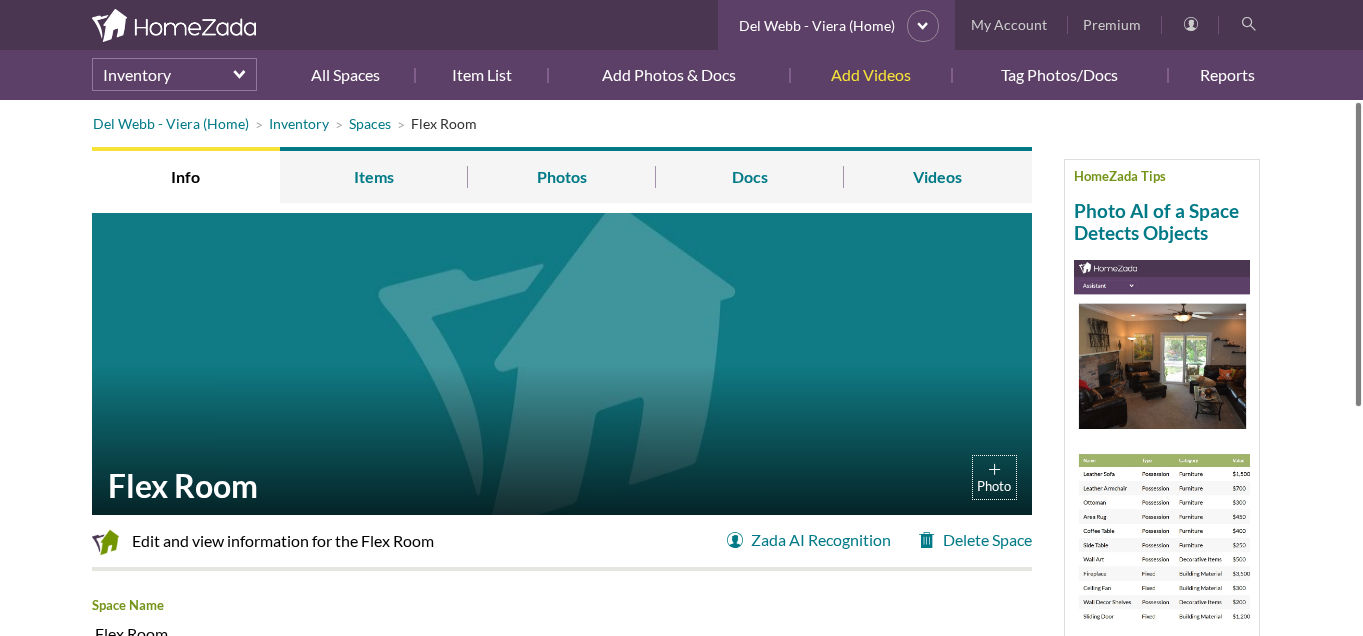 scroll, scrollTop: 0, scrollLeft: 0, axis: both 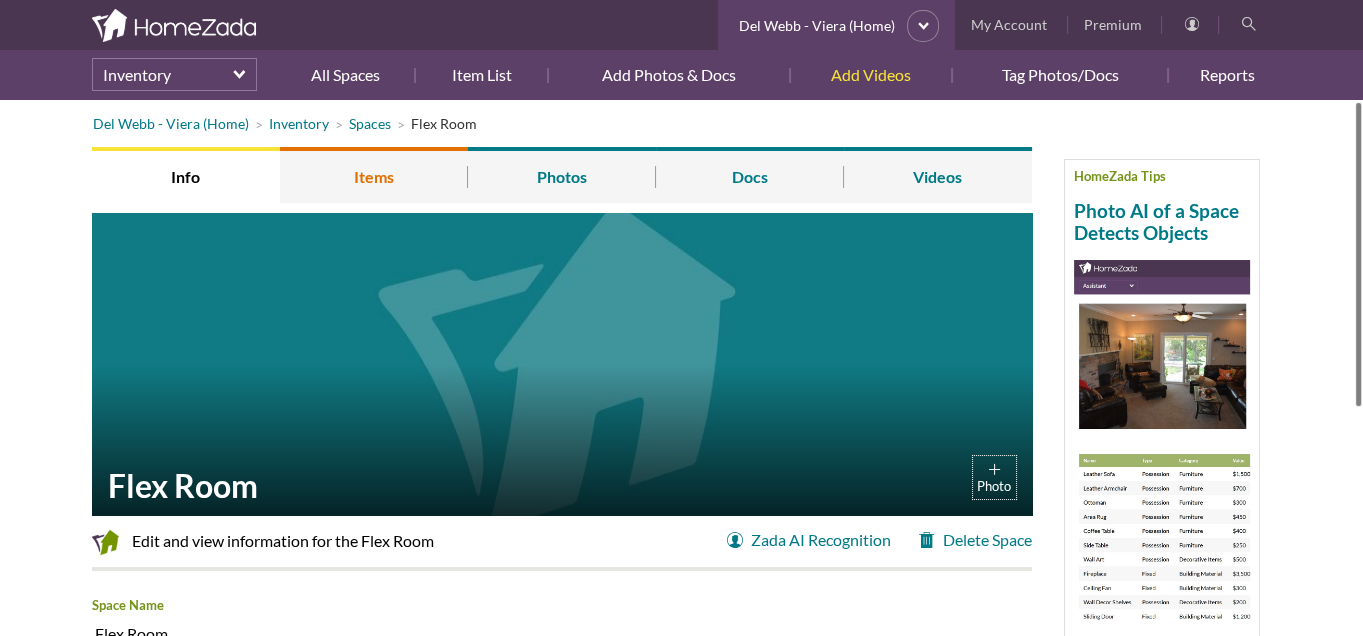 click on "Items" at bounding box center (374, 175) 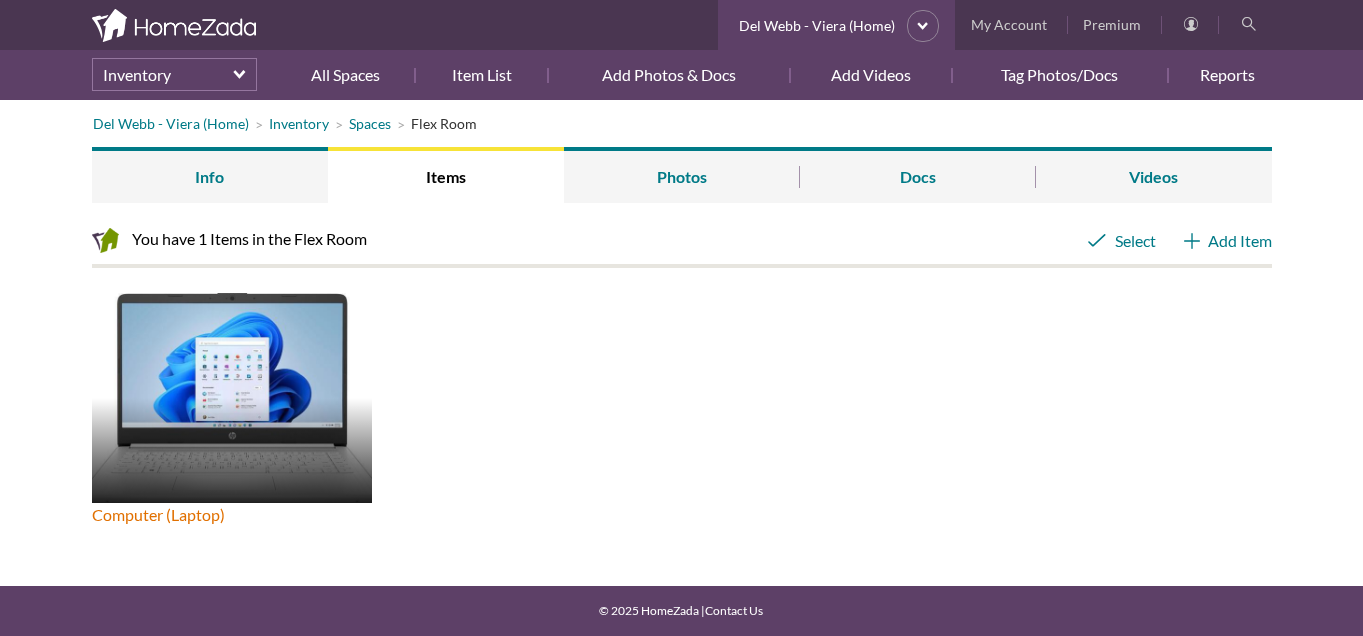 scroll, scrollTop: 0, scrollLeft: 0, axis: both 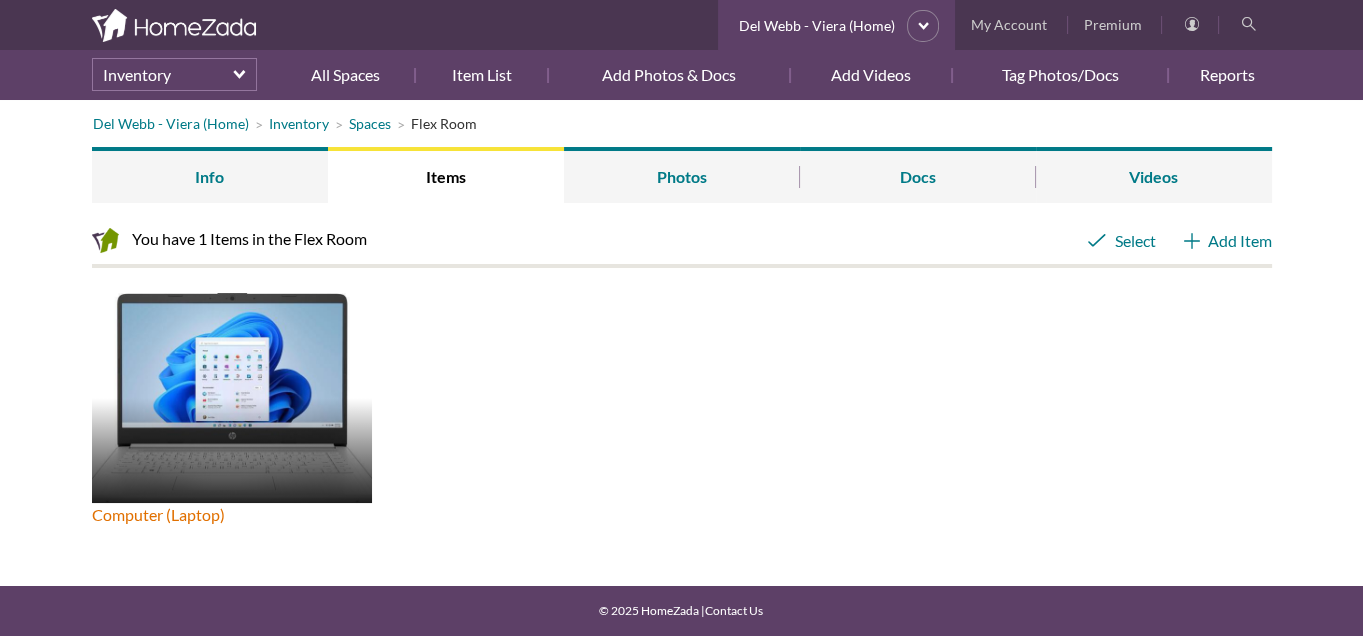 click at bounding box center [232, 398] 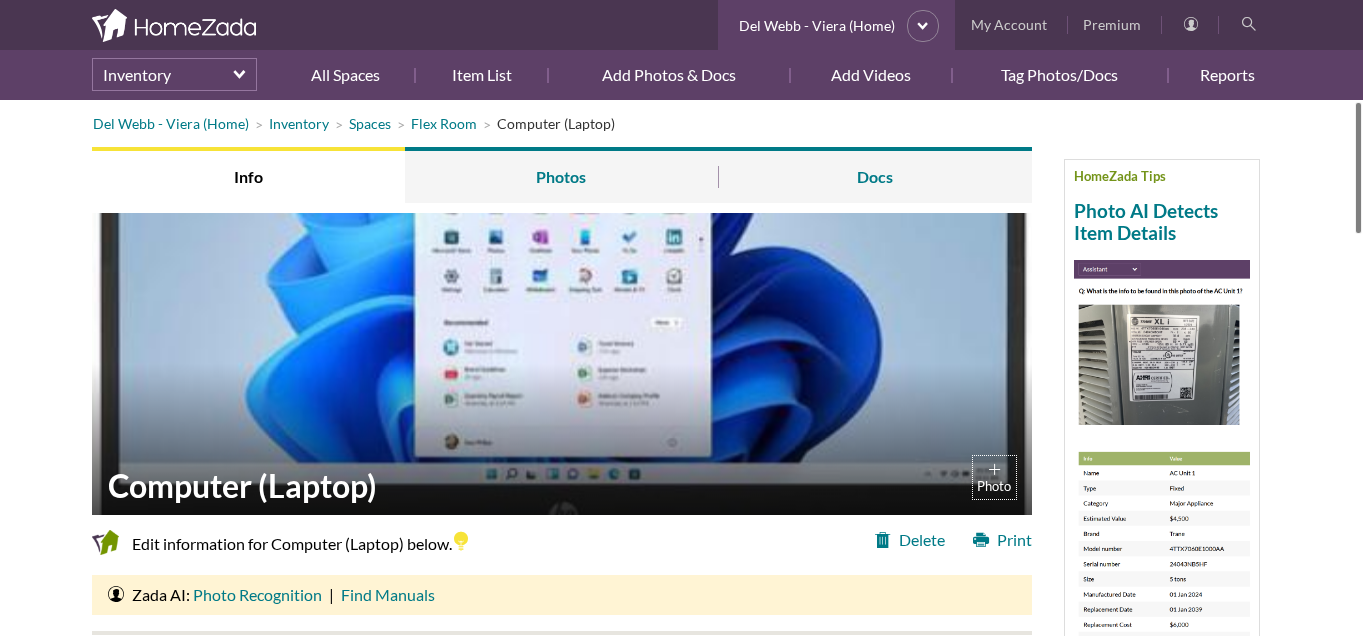 scroll, scrollTop: 0, scrollLeft: 0, axis: both 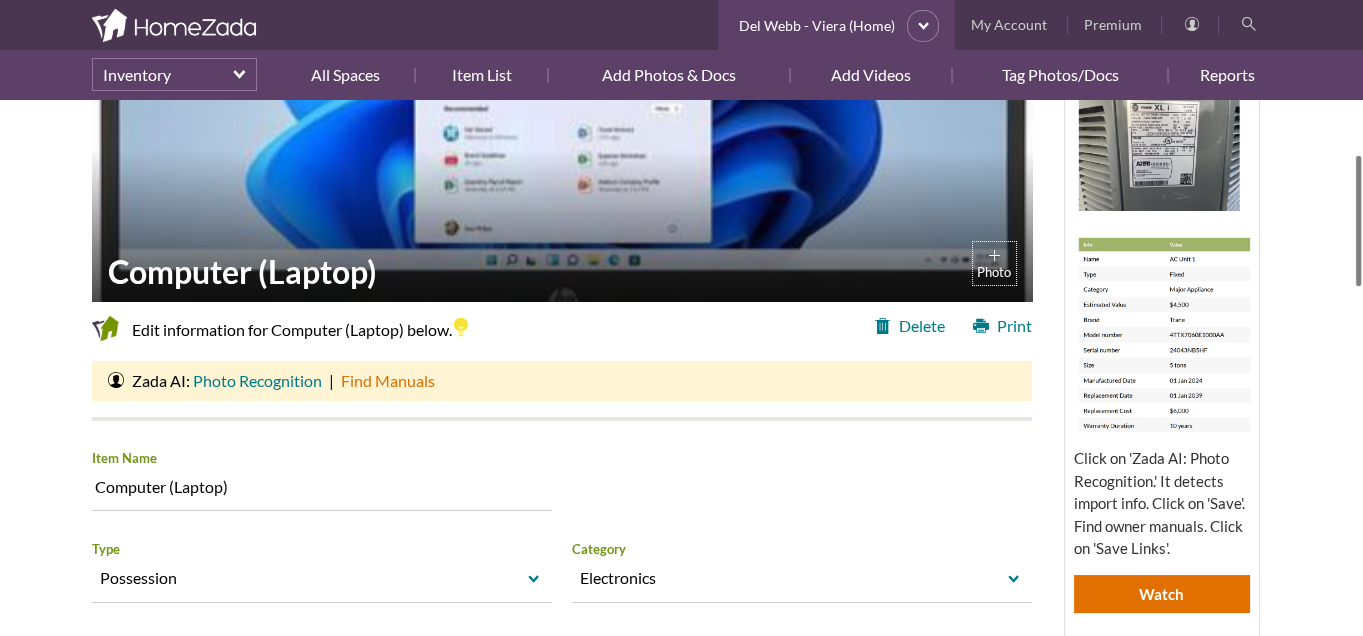 click on "Find Manuals" at bounding box center (388, 380) 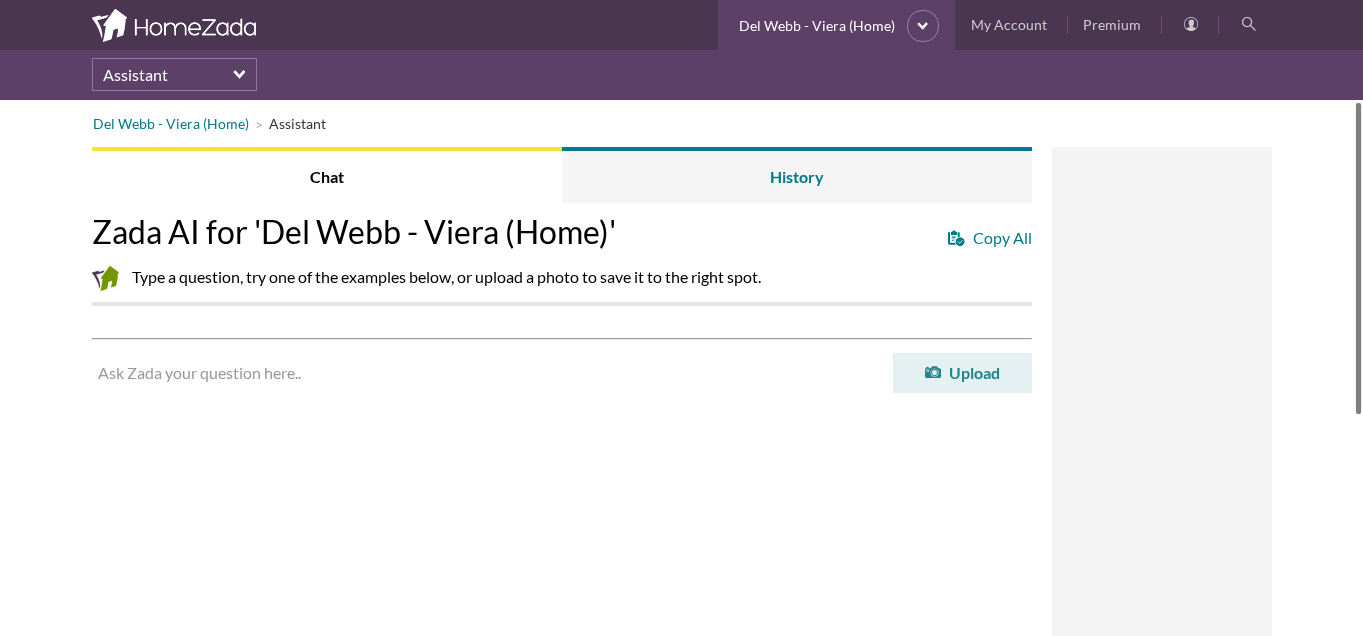 scroll, scrollTop: 0, scrollLeft: 0, axis: both 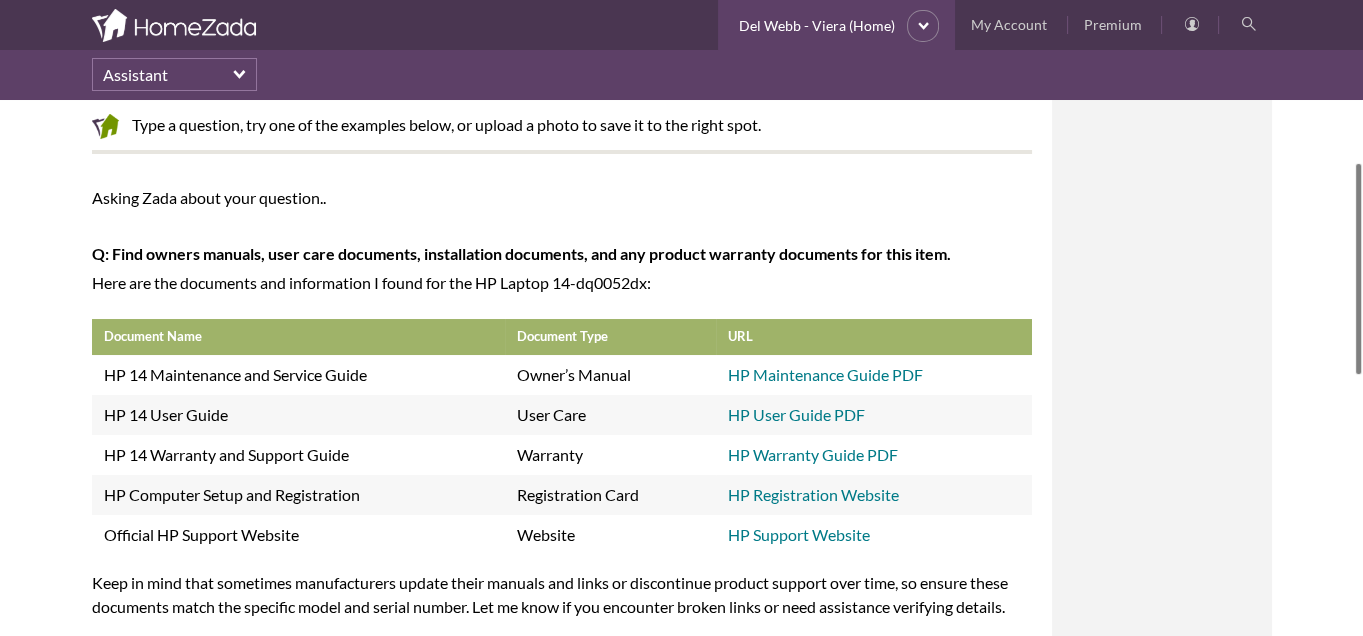 click on "HP 14 Maintenance and Service Guide" at bounding box center (299, 375) 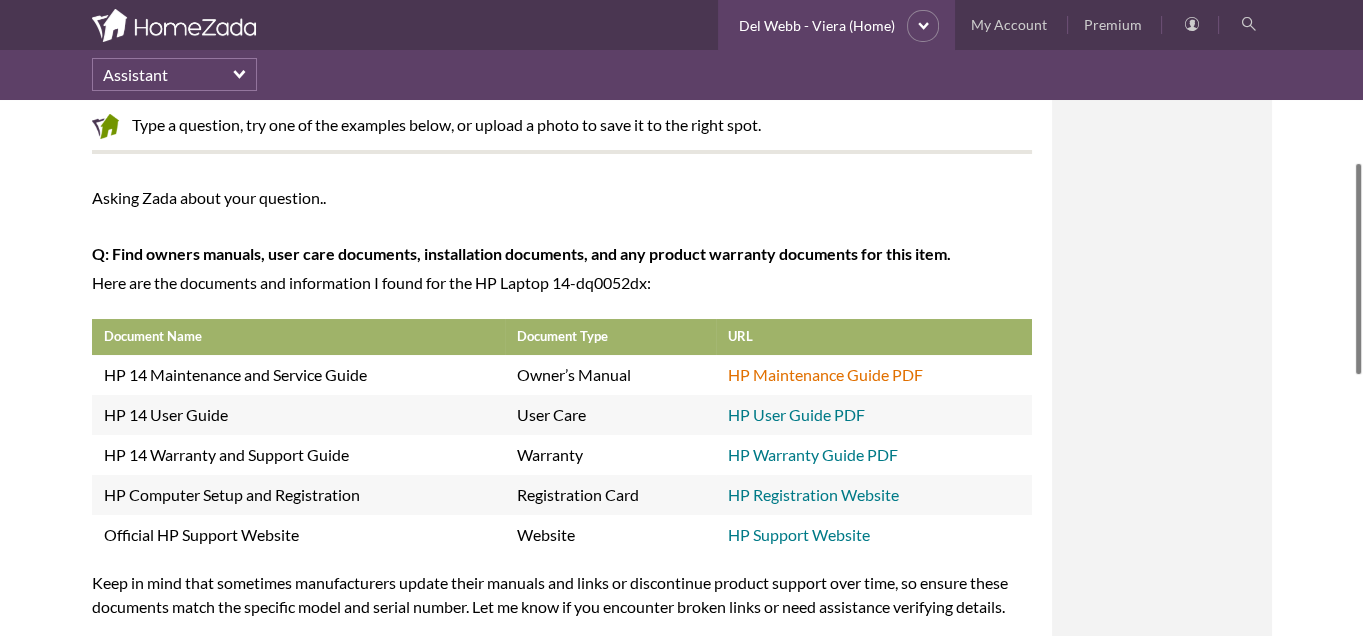 click on "HP Maintenance Guide PDF" at bounding box center (825, 374) 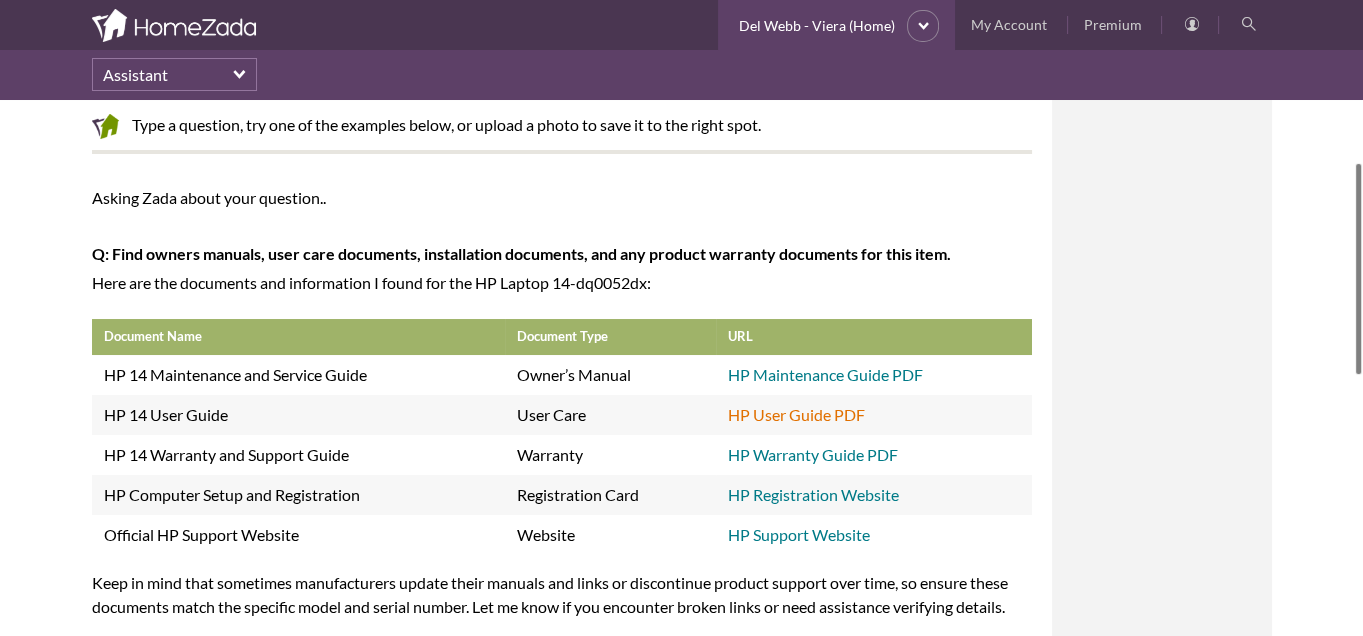click on "HP User Guide PDF" at bounding box center (796, 414) 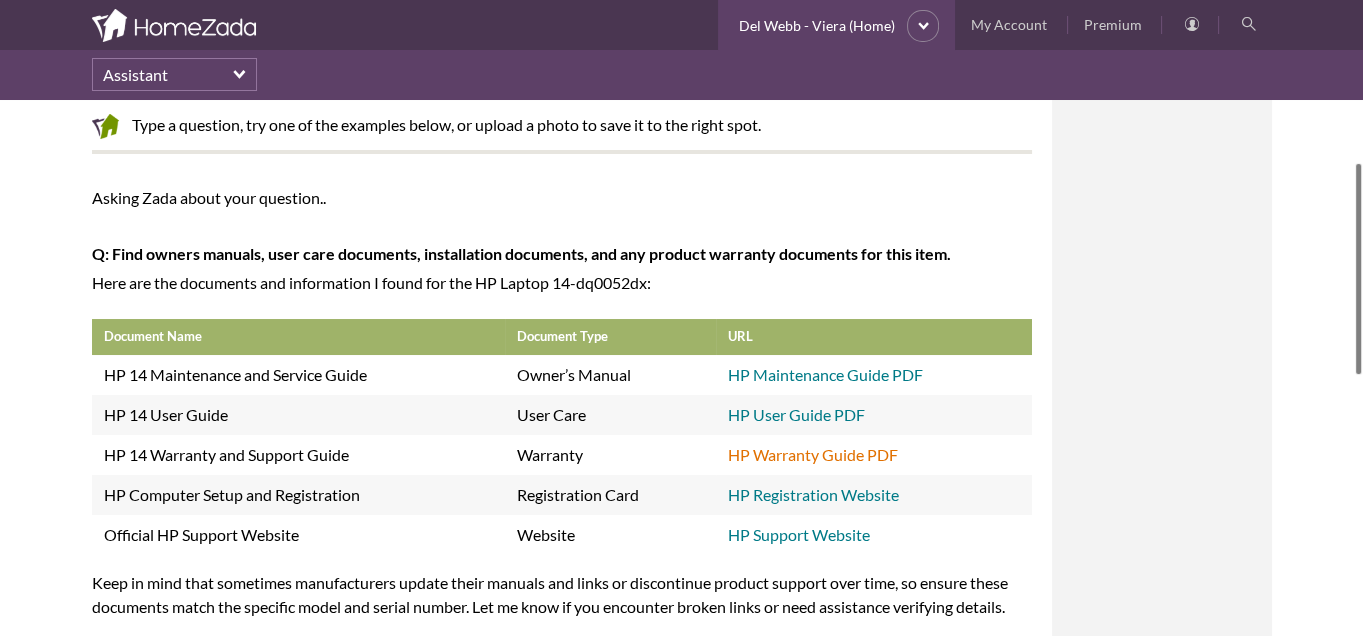 click on "HP Warranty Guide PDF" at bounding box center [813, 454] 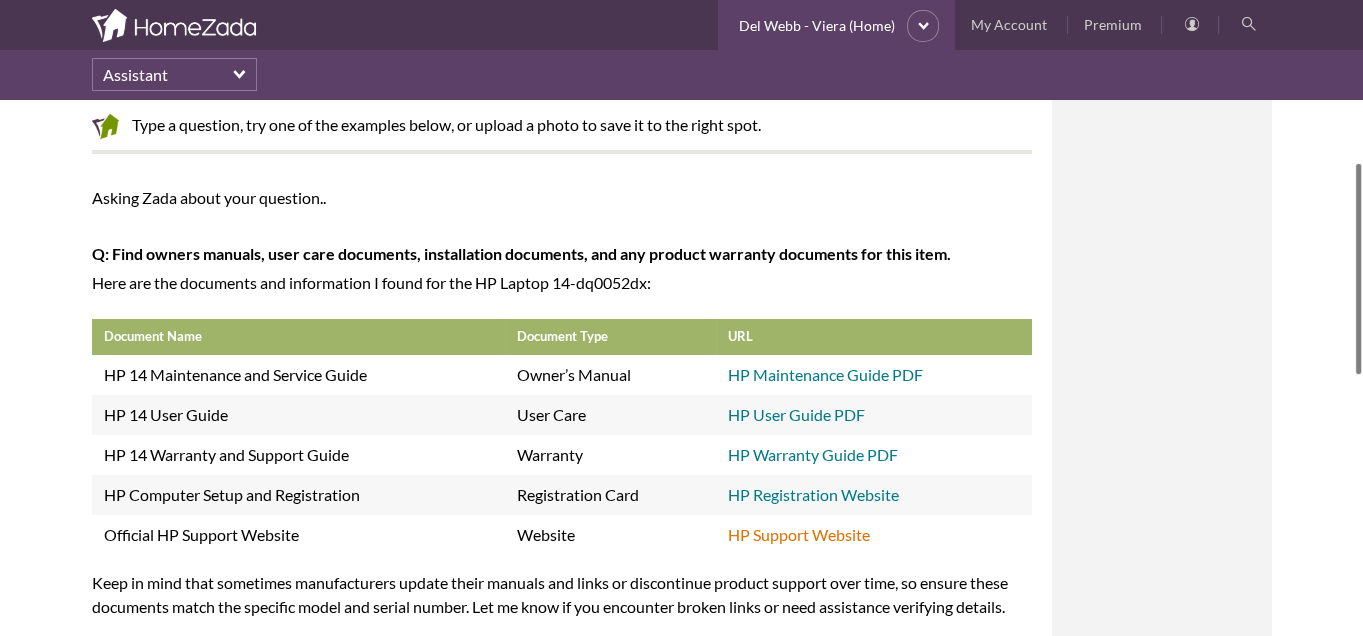 click on "HP Support Website" at bounding box center [799, 534] 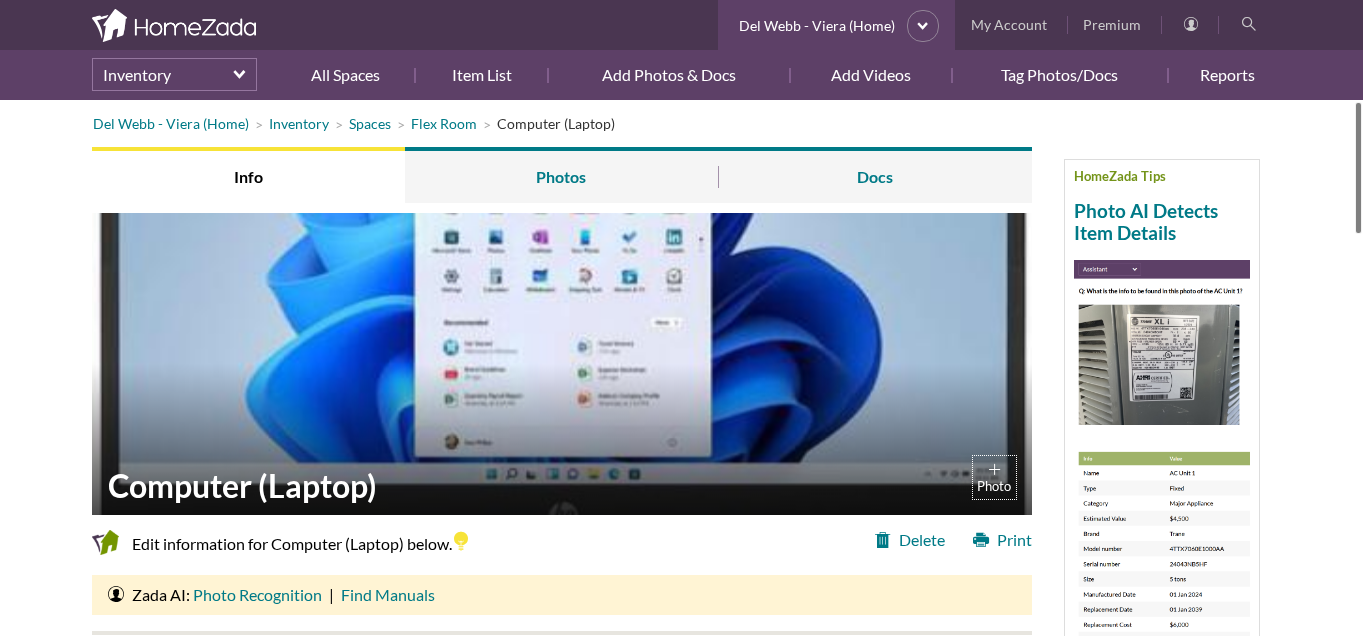 scroll, scrollTop: 0, scrollLeft: 0, axis: both 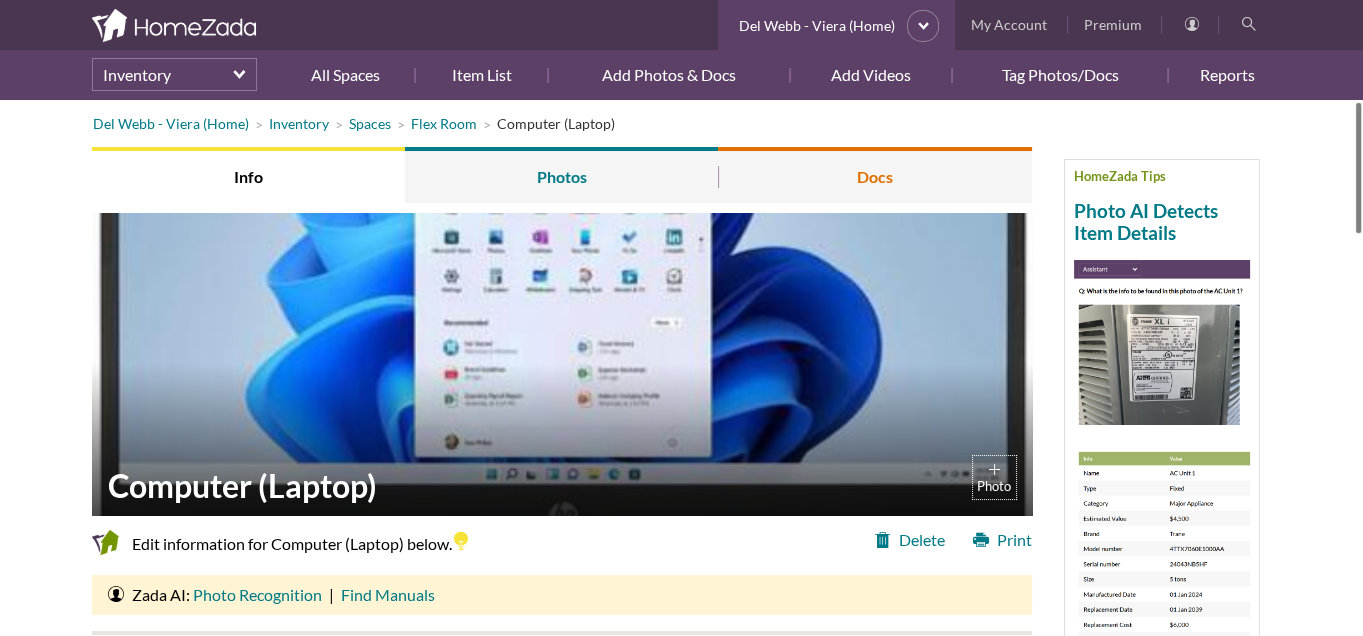 click on "Docs" at bounding box center [874, 175] 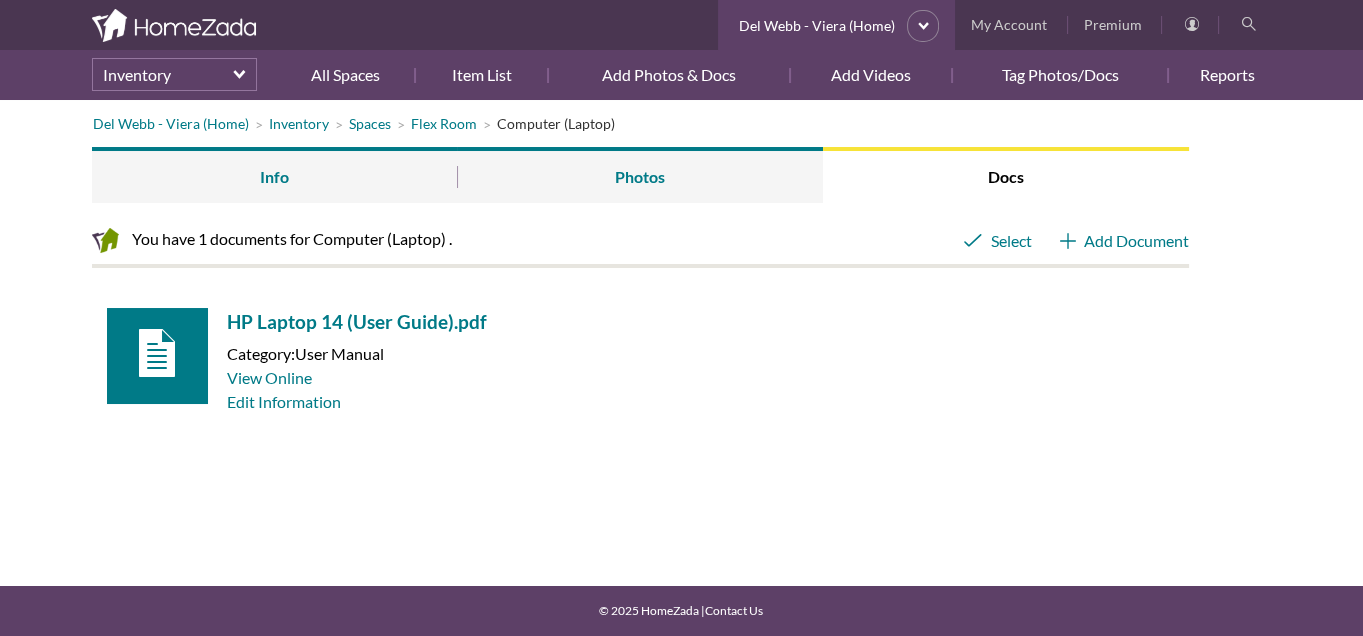 click on "Add Document" at bounding box center (1124, 241) 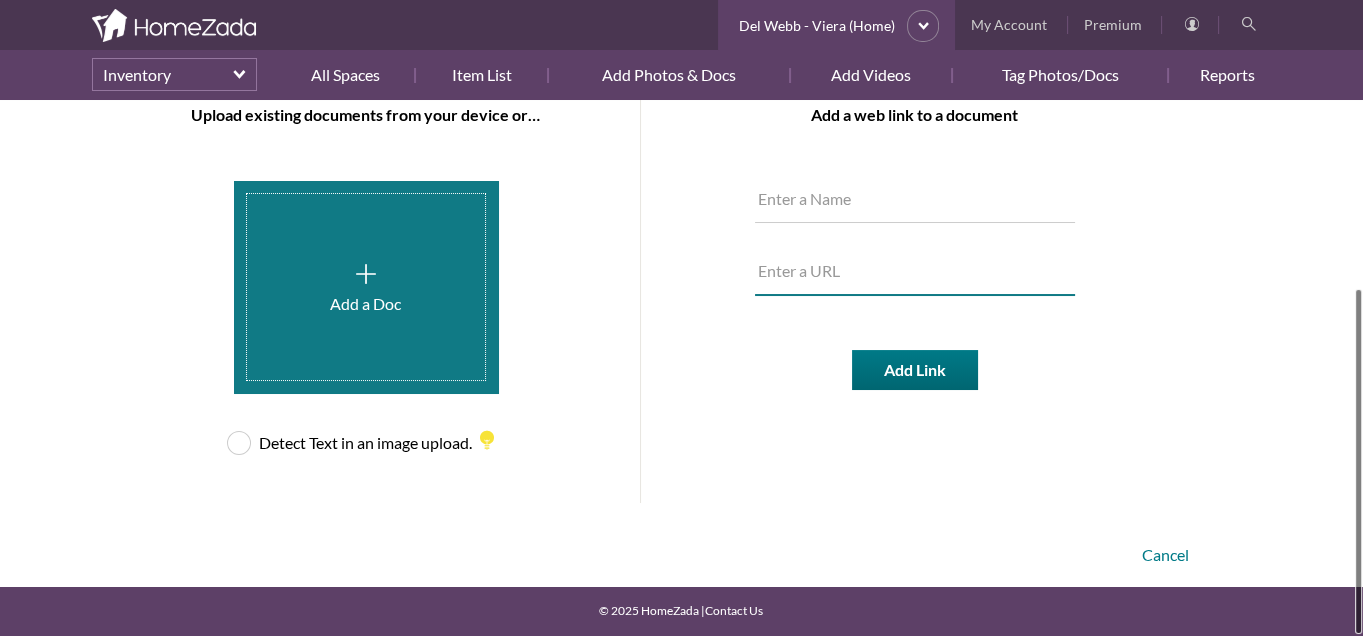 click at bounding box center [915, 274] 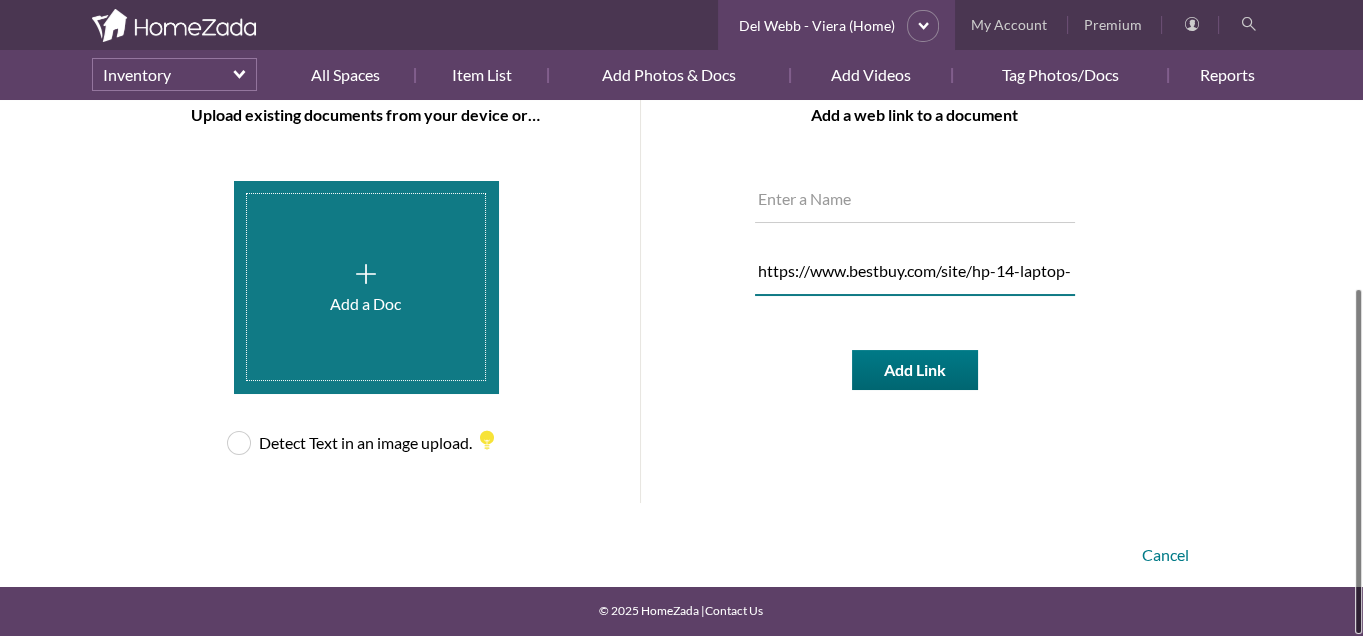 scroll, scrollTop: 0, scrollLeft: 1568, axis: horizontal 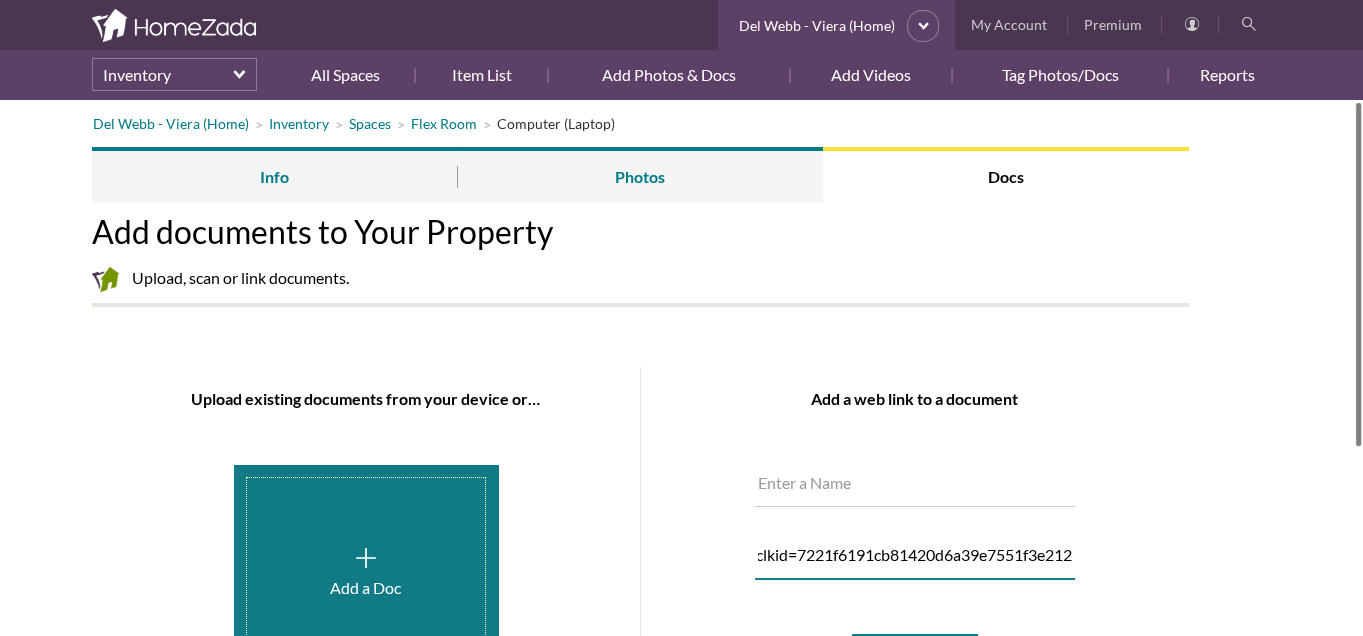 type on "https://www.bestbuy.com/site/hp-14-laptop-intel-celeron-4gb-memory-64gb-emmc-snowflake-white/6612254.p?skuId=6612254&ref=212&loc=SaleEvent&gclid=7221f6191cb81420d6a39e7551f3e212&gclsrc=3p.ds&msclkid=7221f6191cb81420d6a39e7551f3e212" 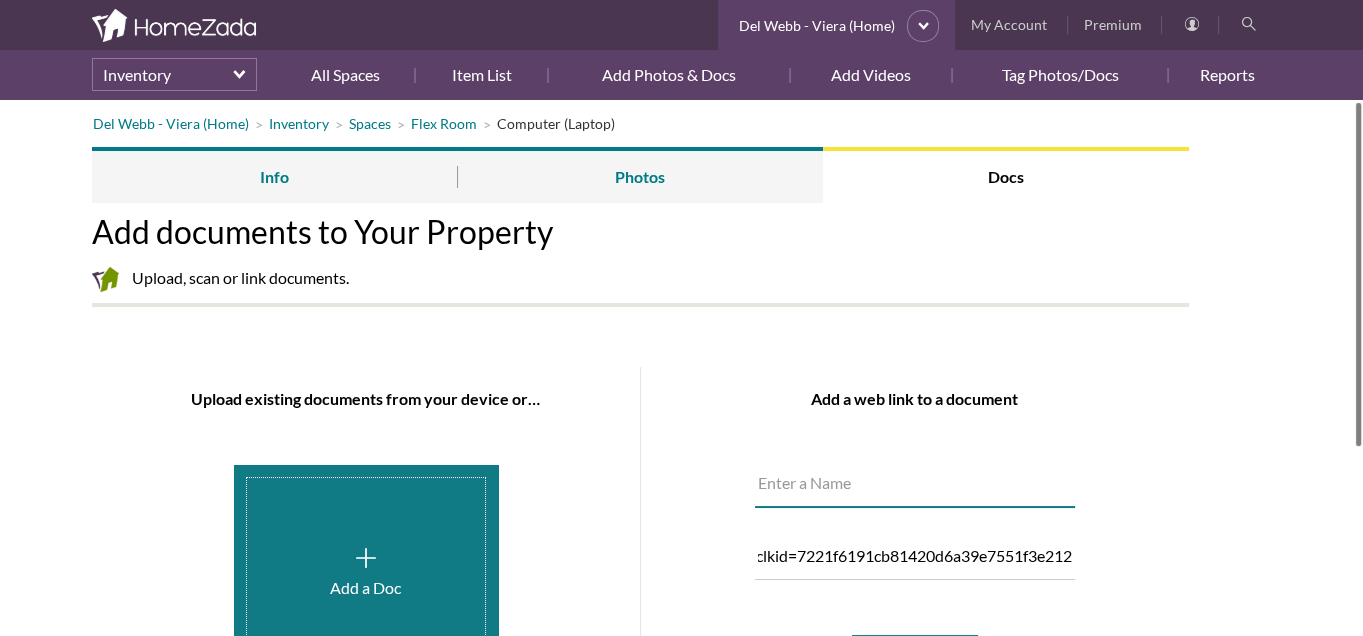 click at bounding box center (915, 486) 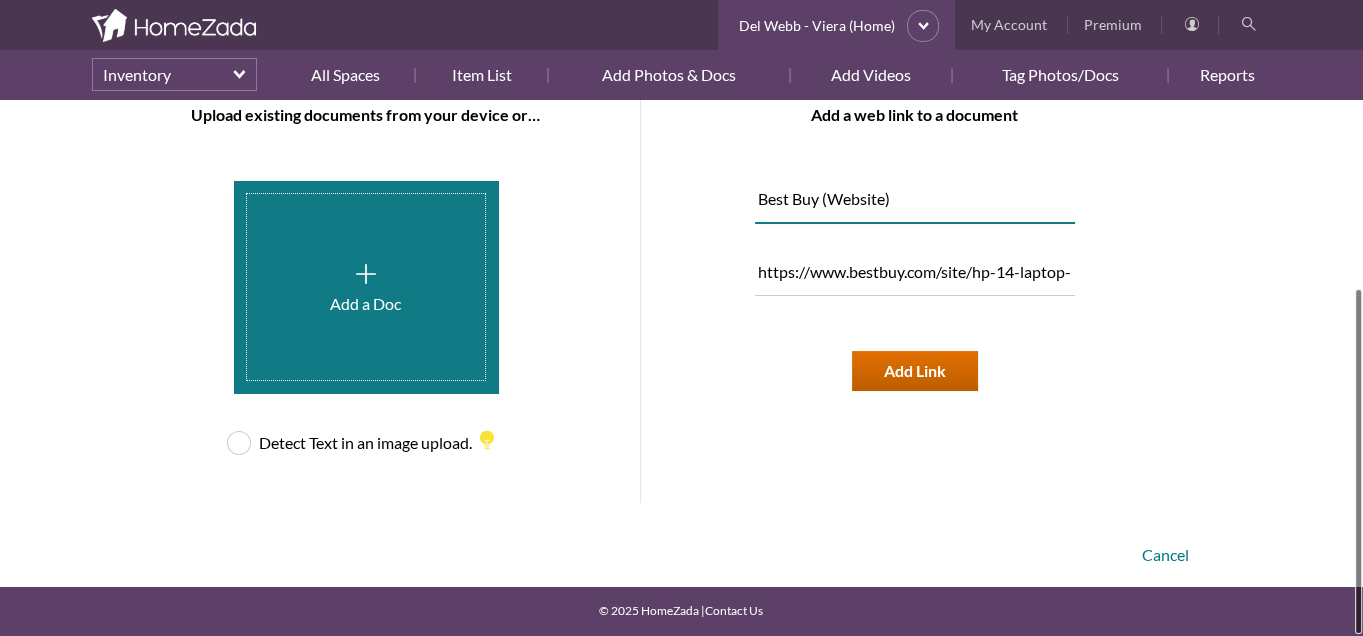 type on "Best Buy (Website)" 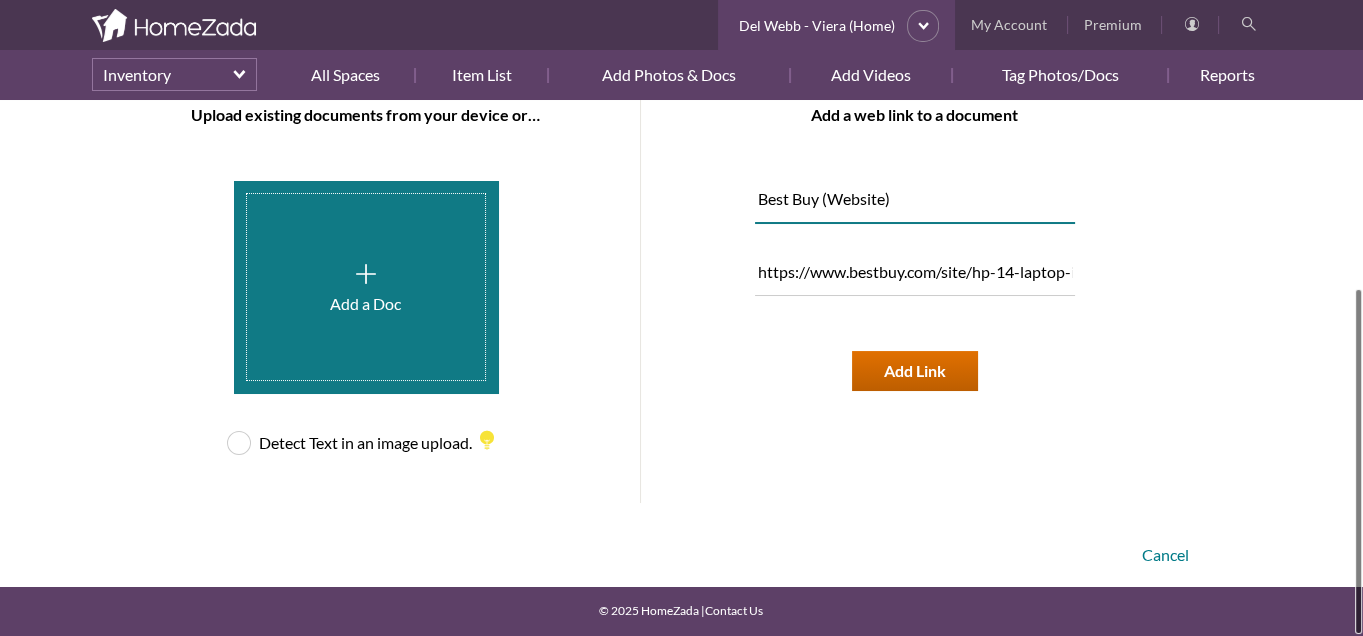 drag, startPoint x: 900, startPoint y: 365, endPoint x: 885, endPoint y: 373, distance: 17 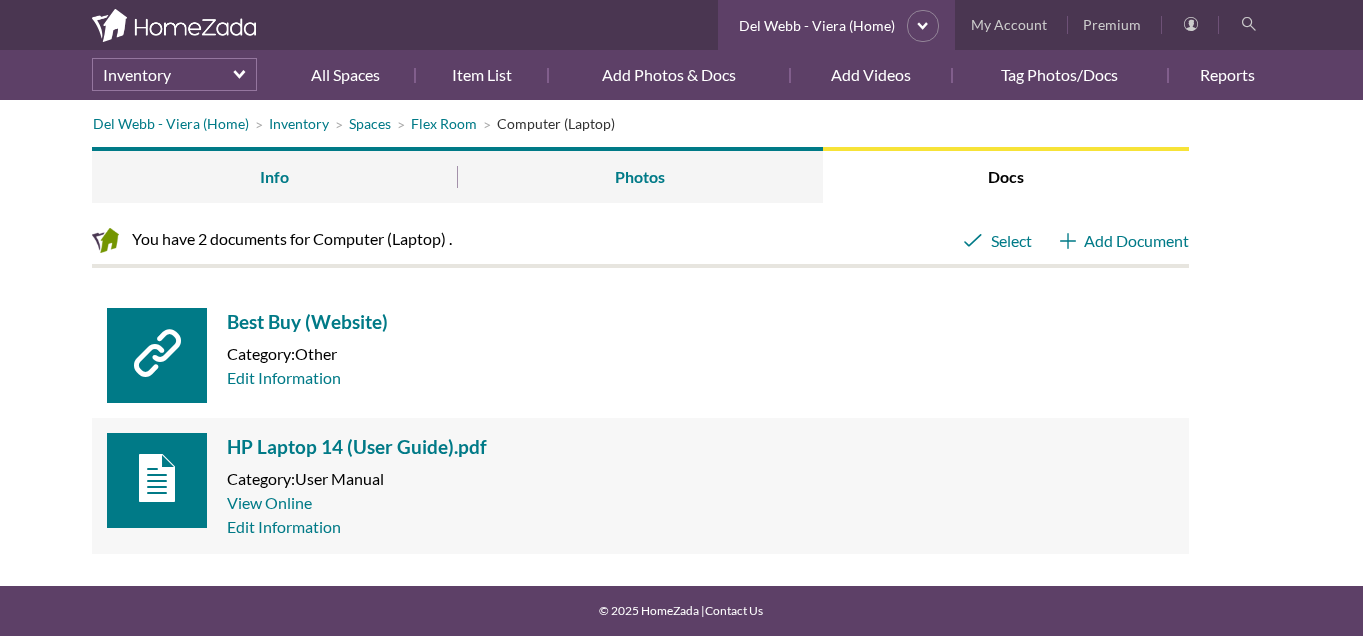 scroll, scrollTop: 0, scrollLeft: 0, axis: both 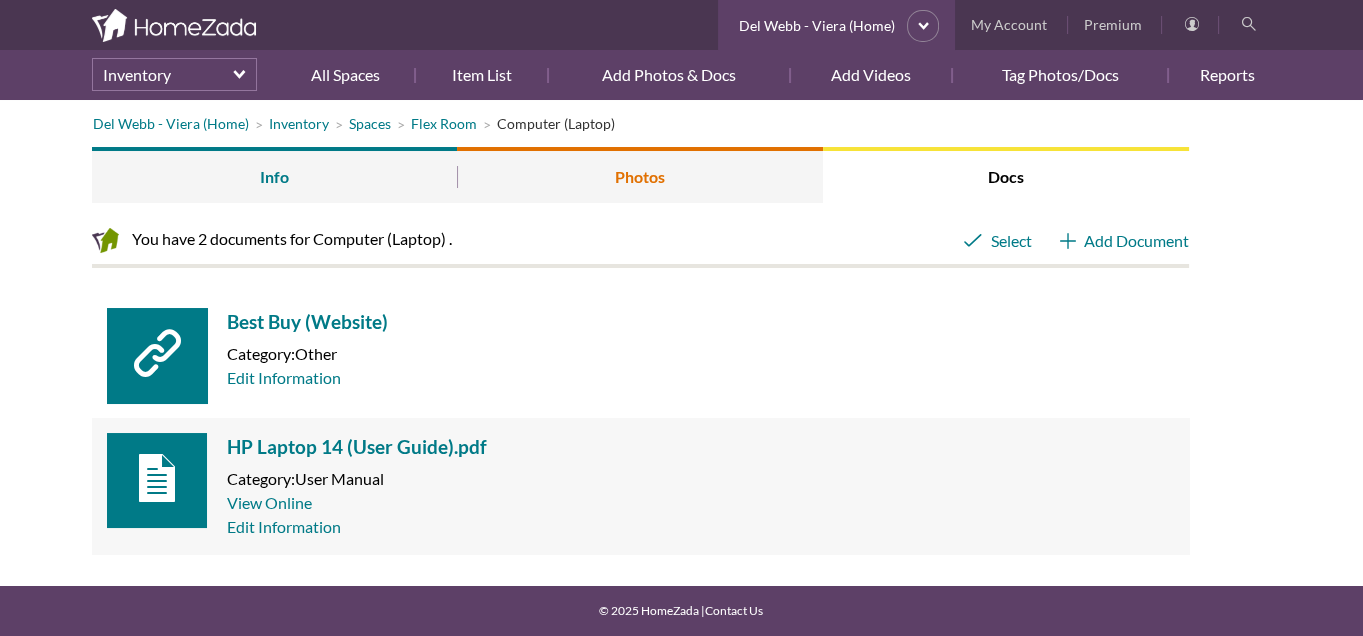 click on "Photos" at bounding box center (640, 175) 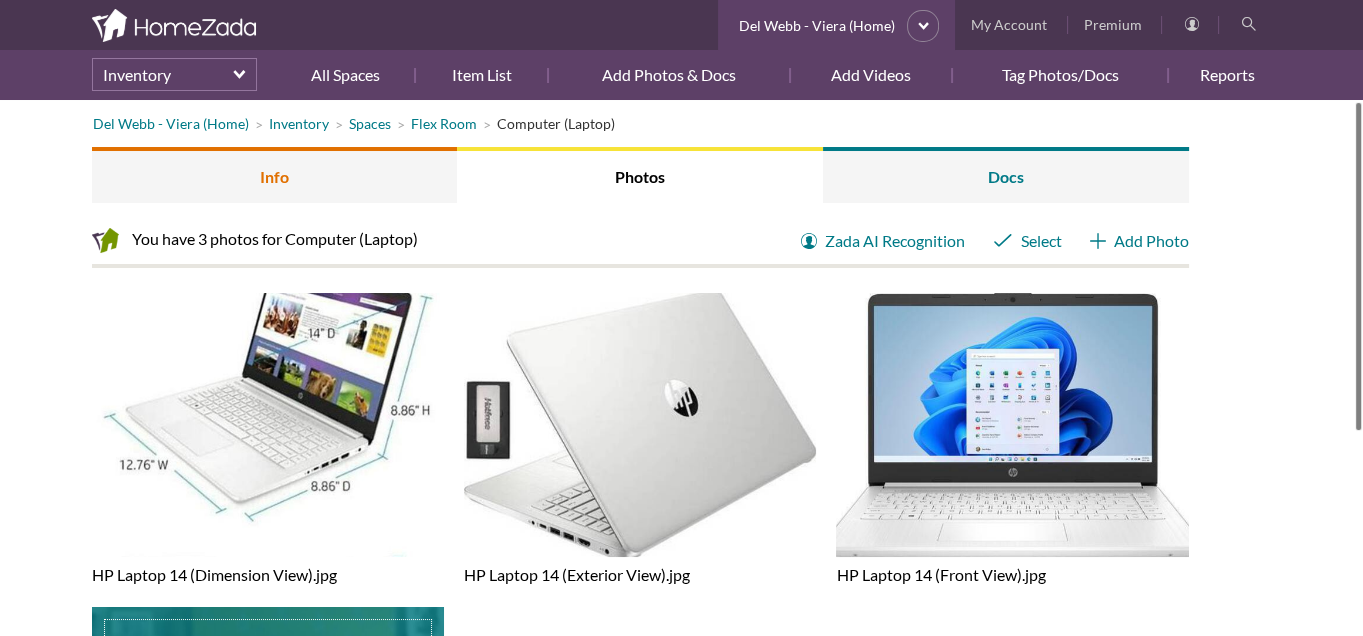 click on "Info" at bounding box center [275, 175] 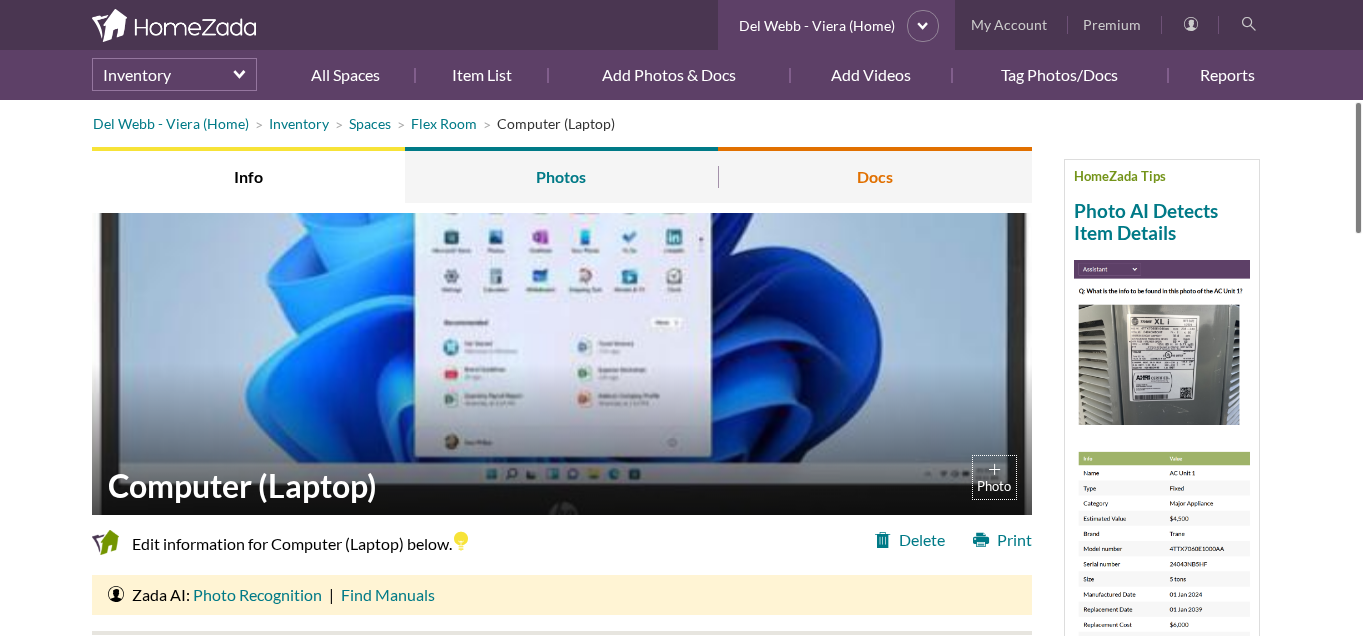 scroll, scrollTop: 0, scrollLeft: 0, axis: both 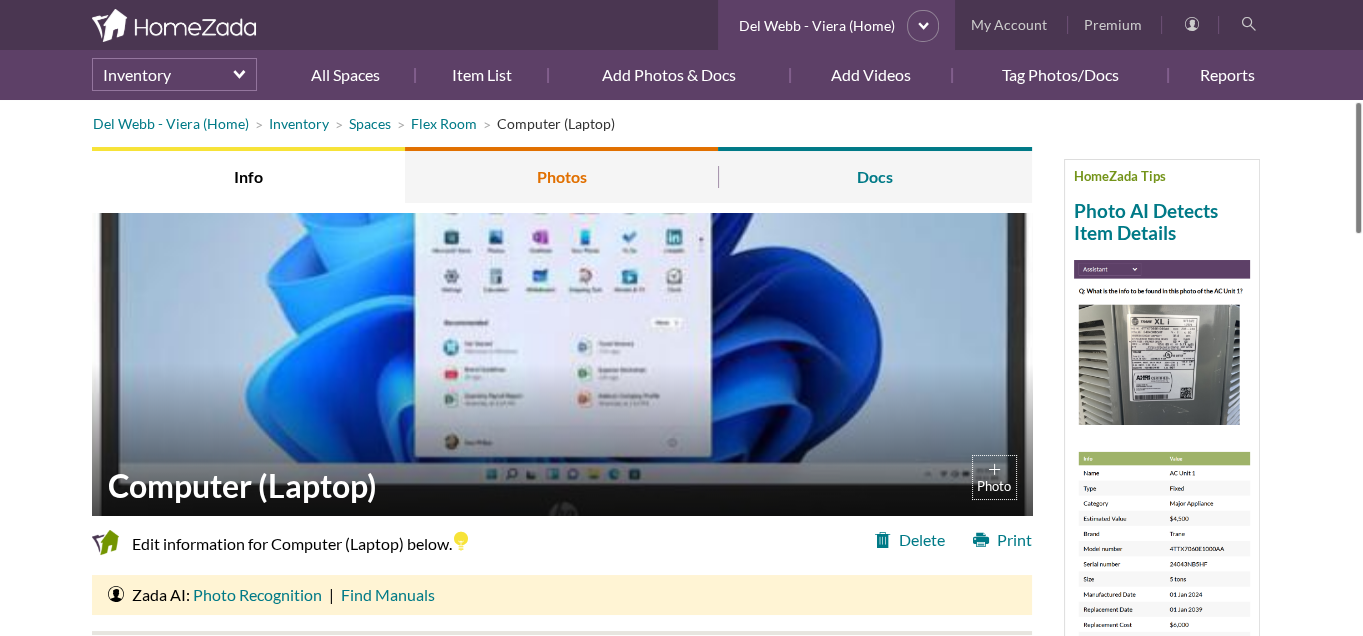 click on "Photos" at bounding box center (561, 175) 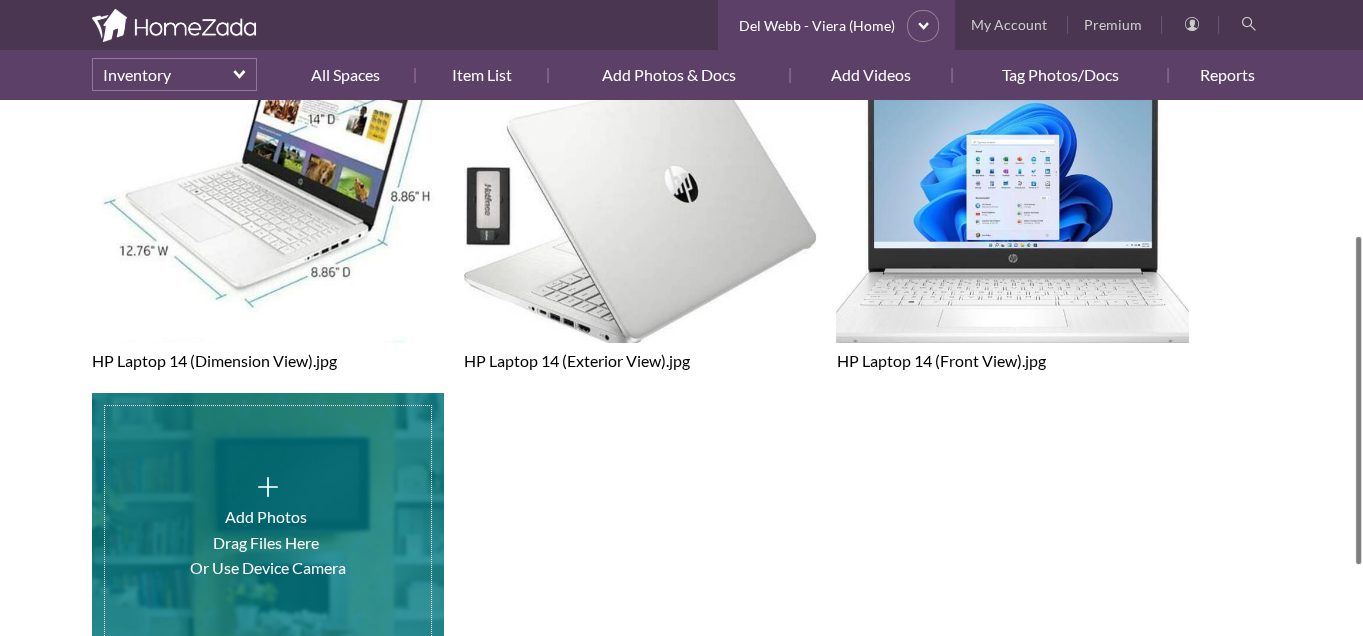 click at bounding box center [268, 525] 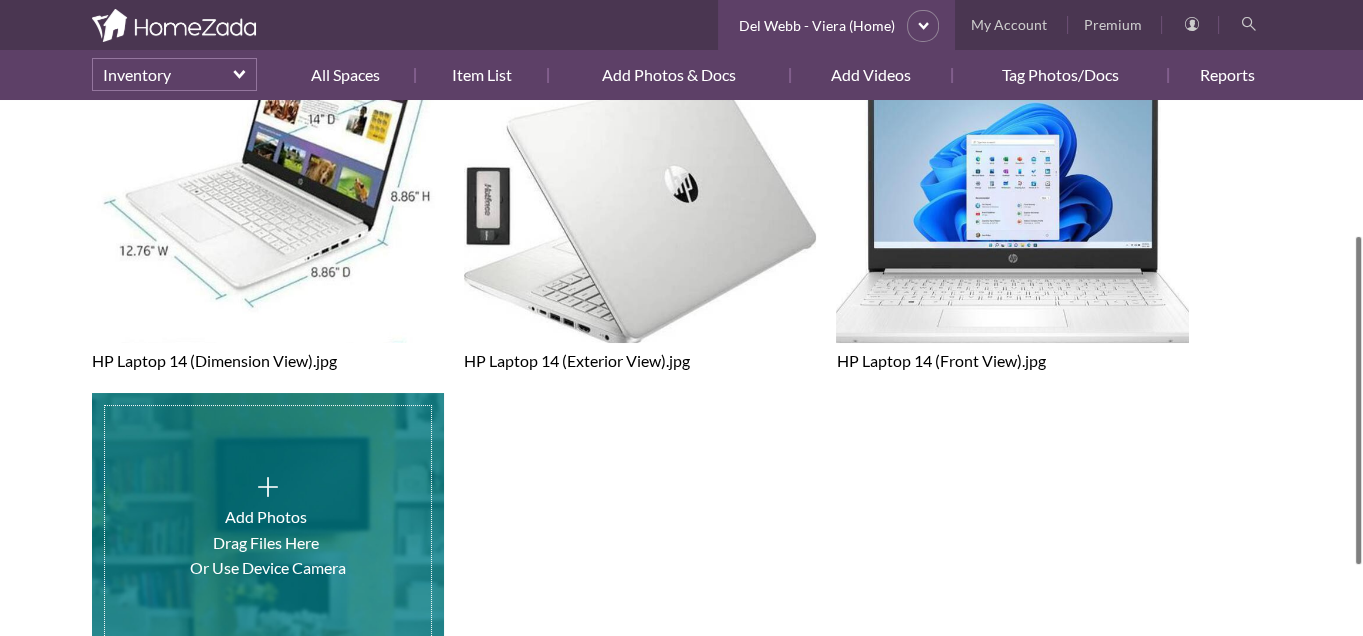 click at bounding box center [268, 525] 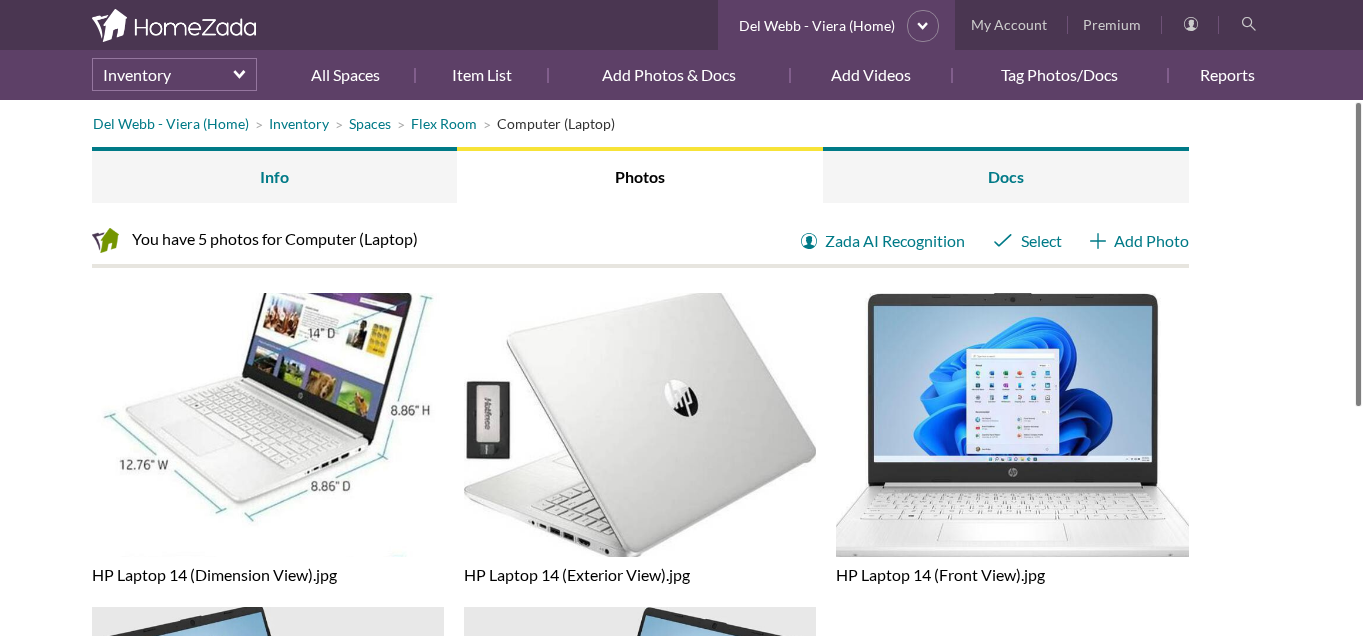 scroll, scrollTop: 0, scrollLeft: 0, axis: both 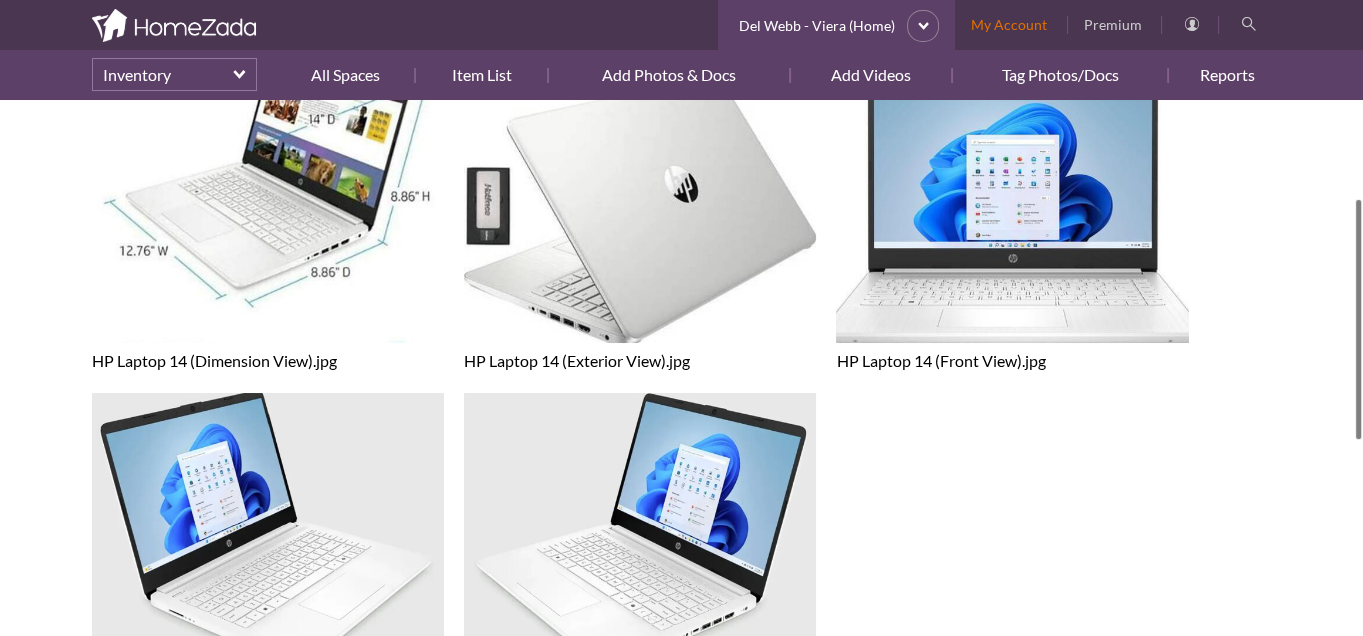 click on "My Account" at bounding box center [1009, 25] 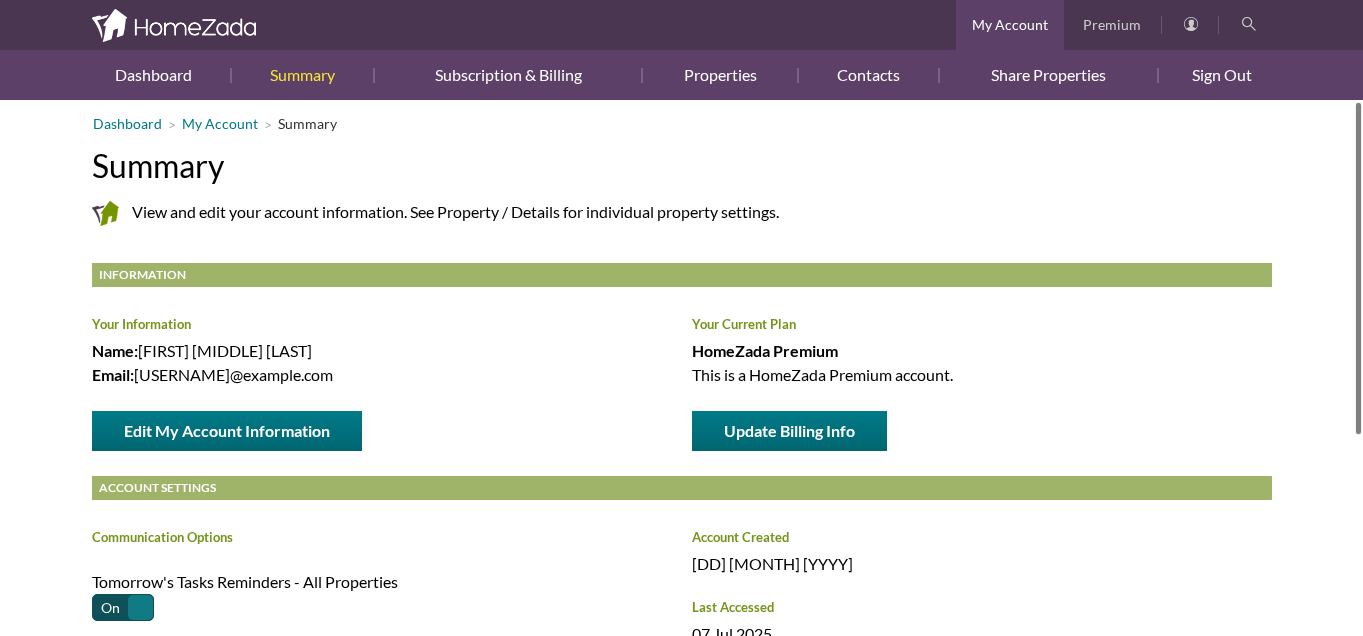 scroll, scrollTop: 0, scrollLeft: 0, axis: both 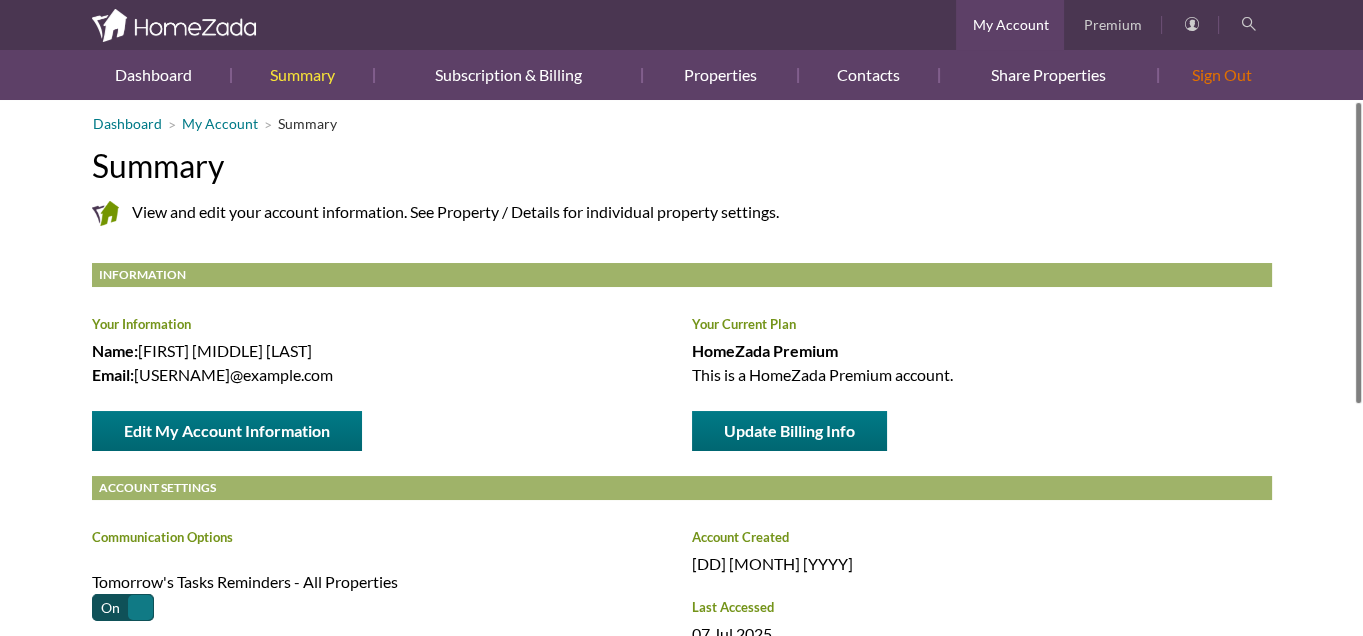 click on "Sign Out" at bounding box center [1215, 75] 